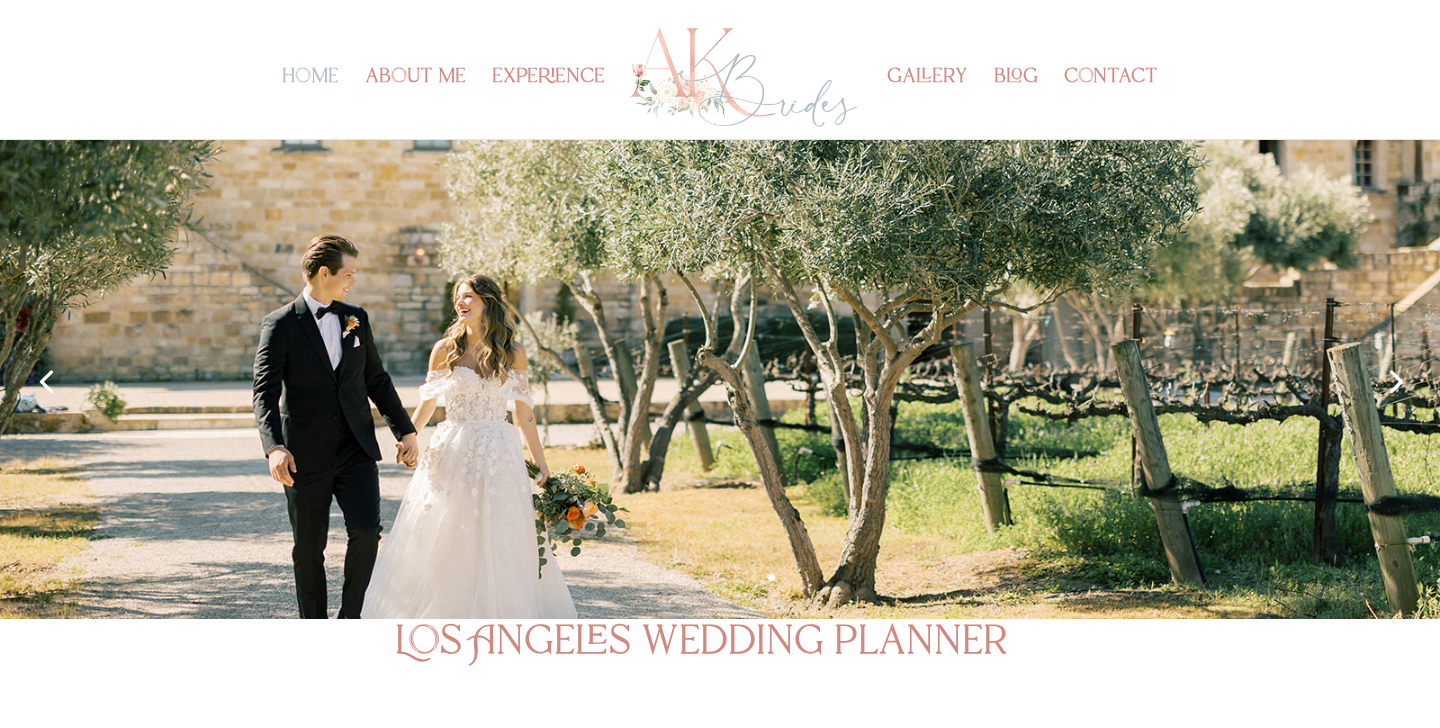scroll, scrollTop: 0, scrollLeft: 0, axis: both 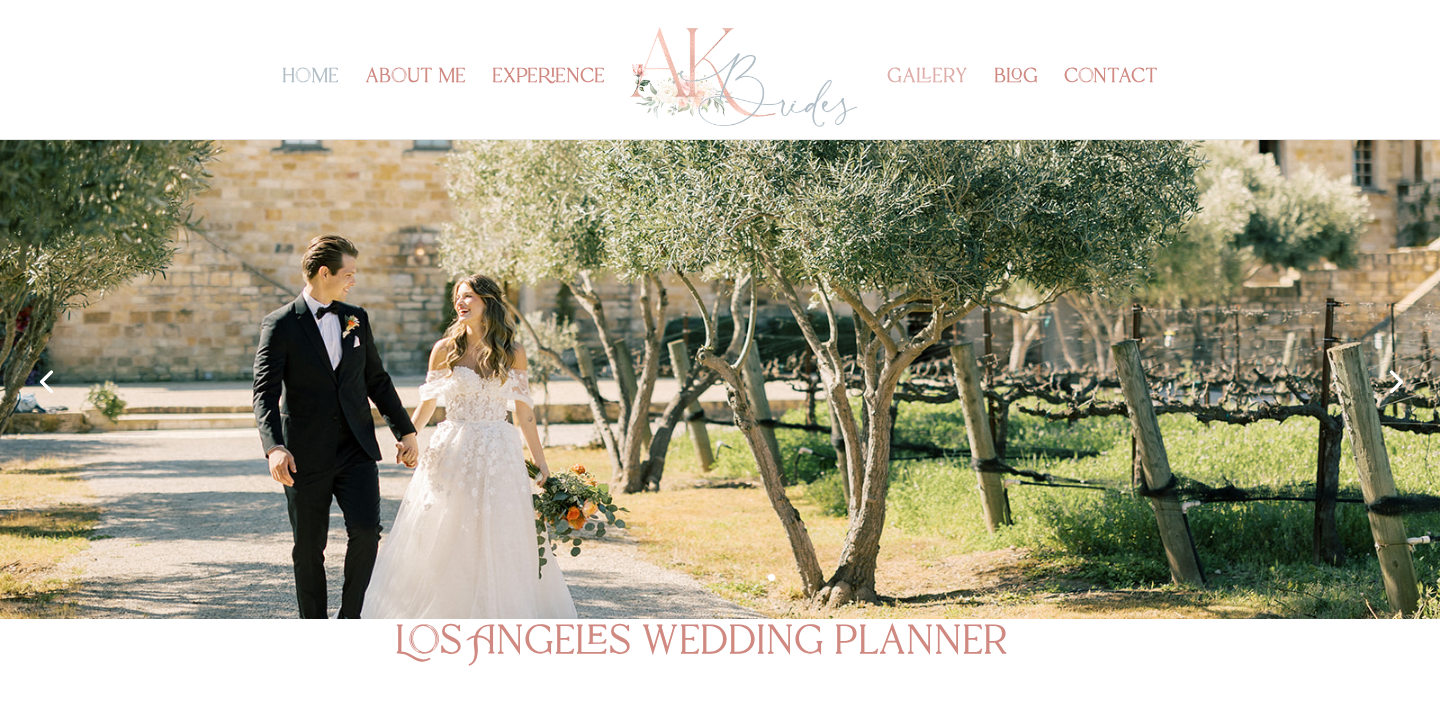 click on "gallery" at bounding box center (927, 104) 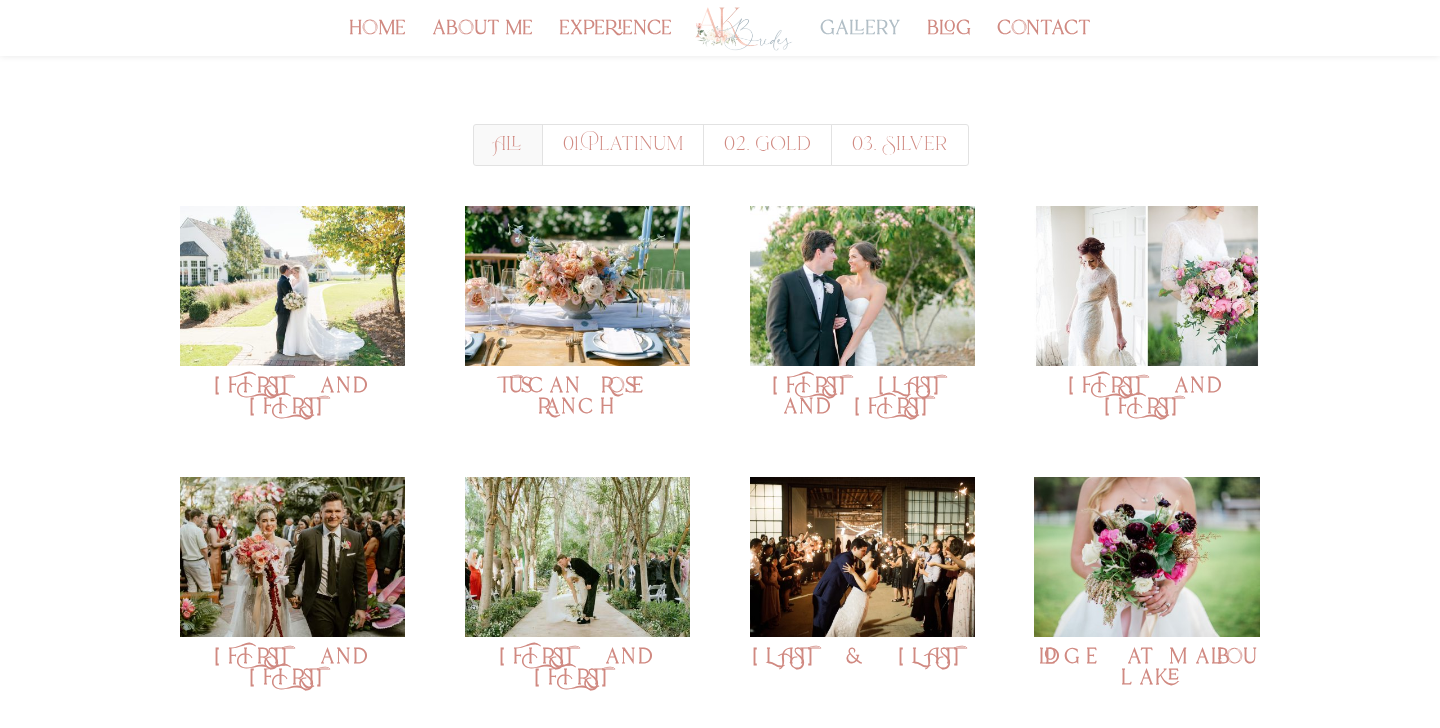 scroll, scrollTop: 221, scrollLeft: 0, axis: vertical 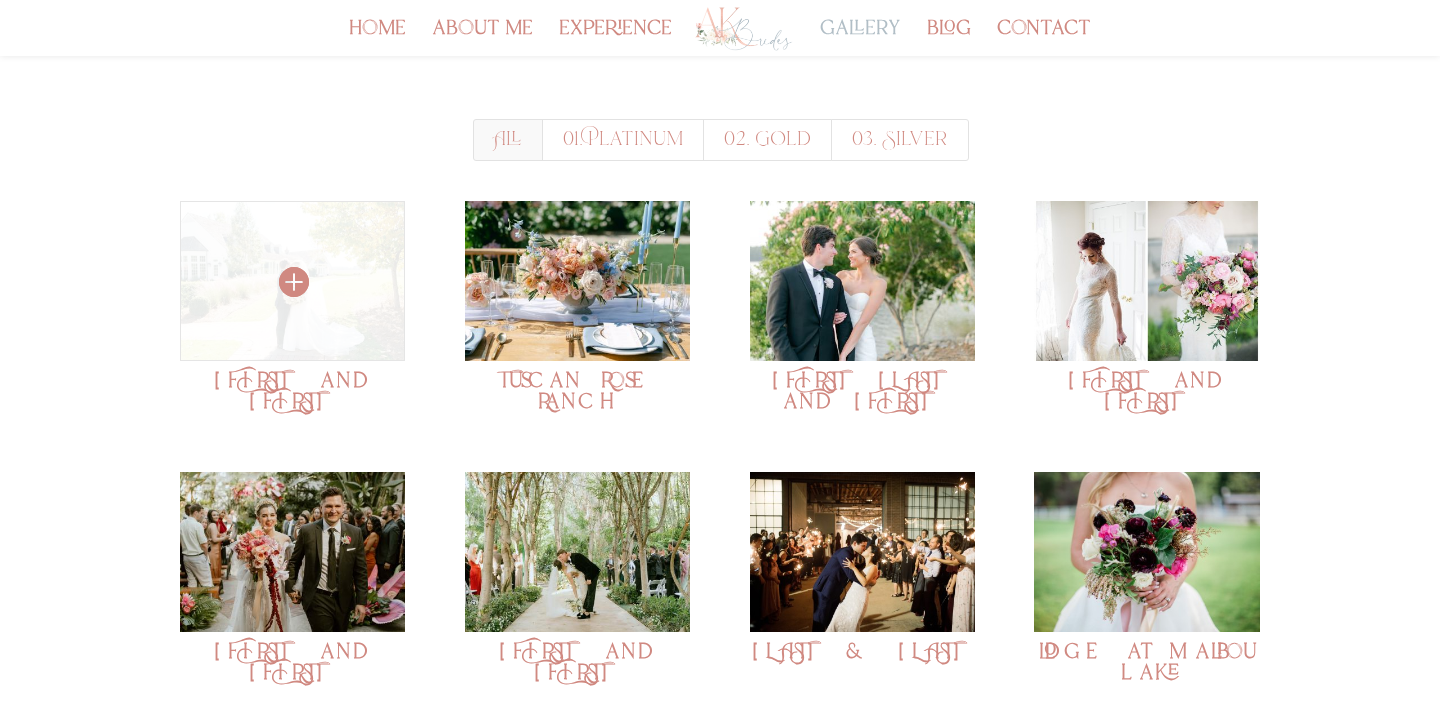 click at bounding box center (292, 281) 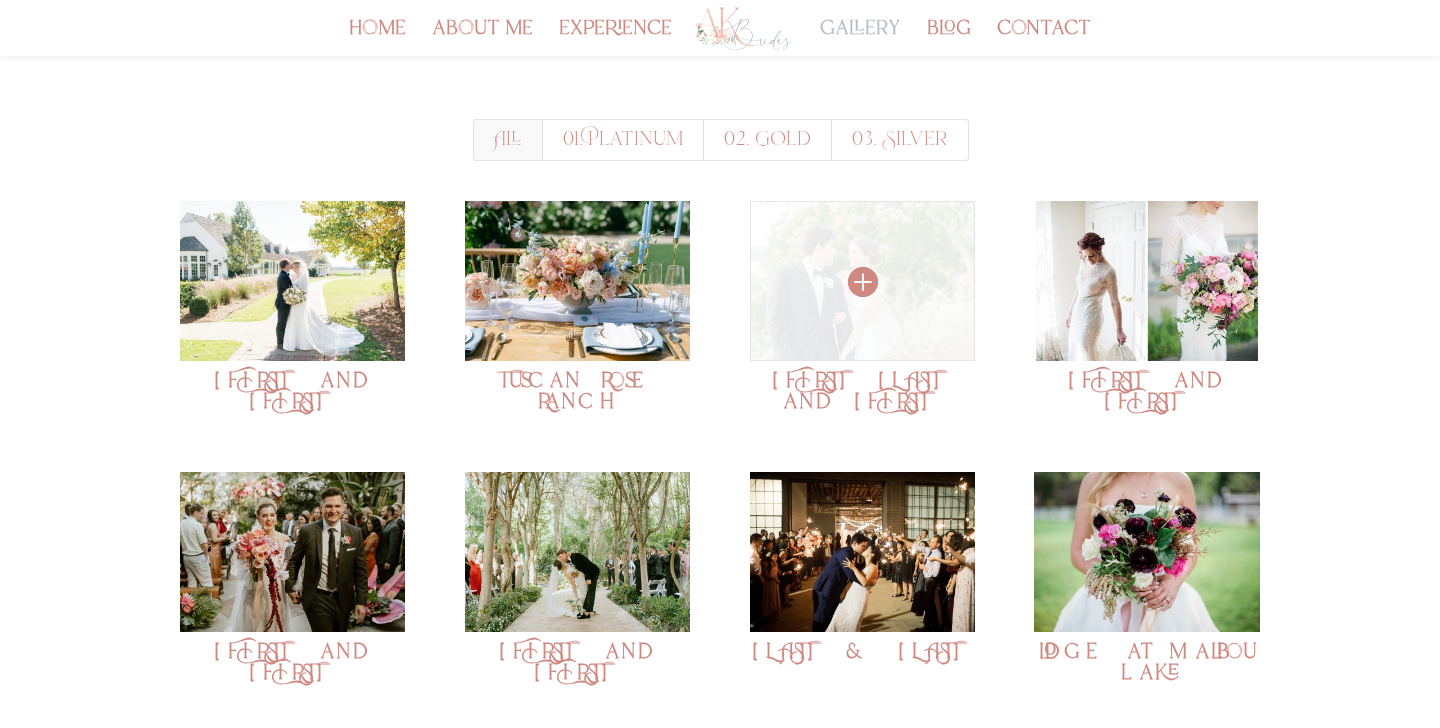 click at bounding box center [862, 281] 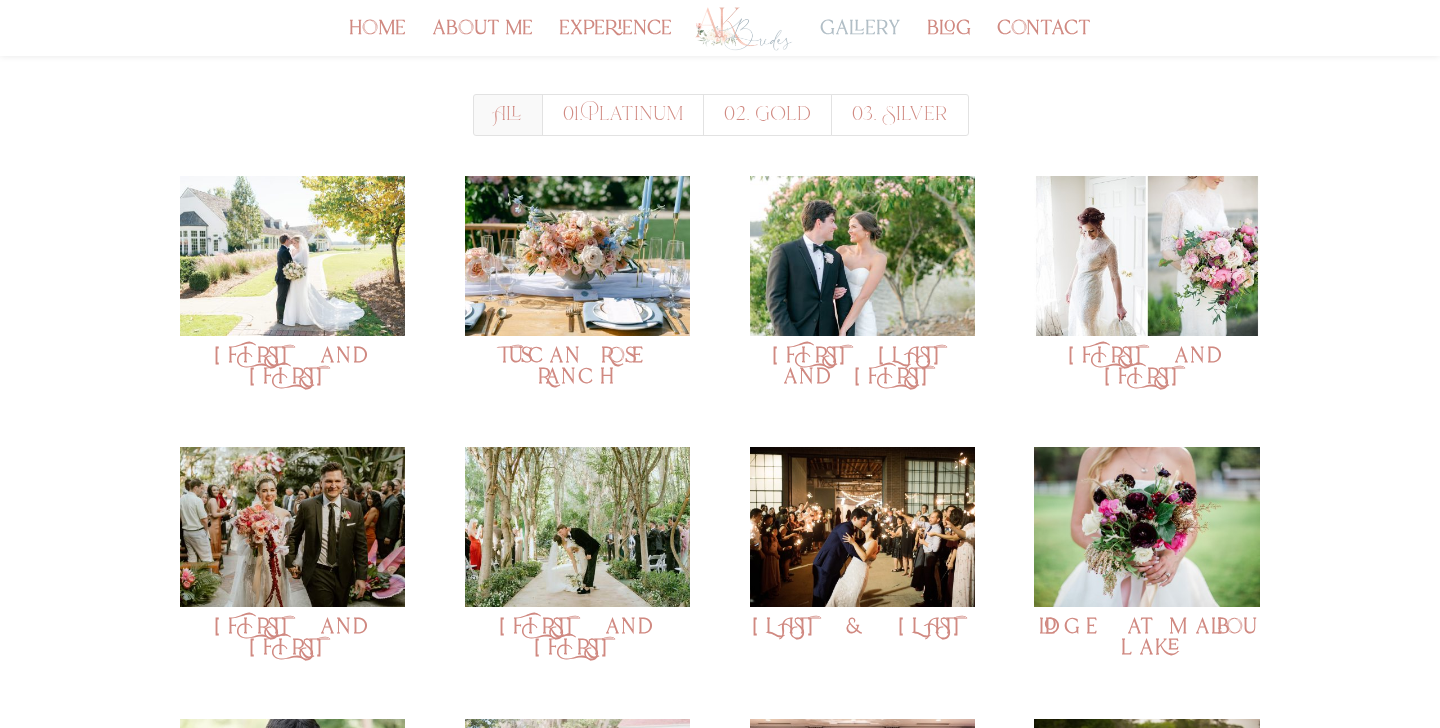 scroll, scrollTop: 244, scrollLeft: 0, axis: vertical 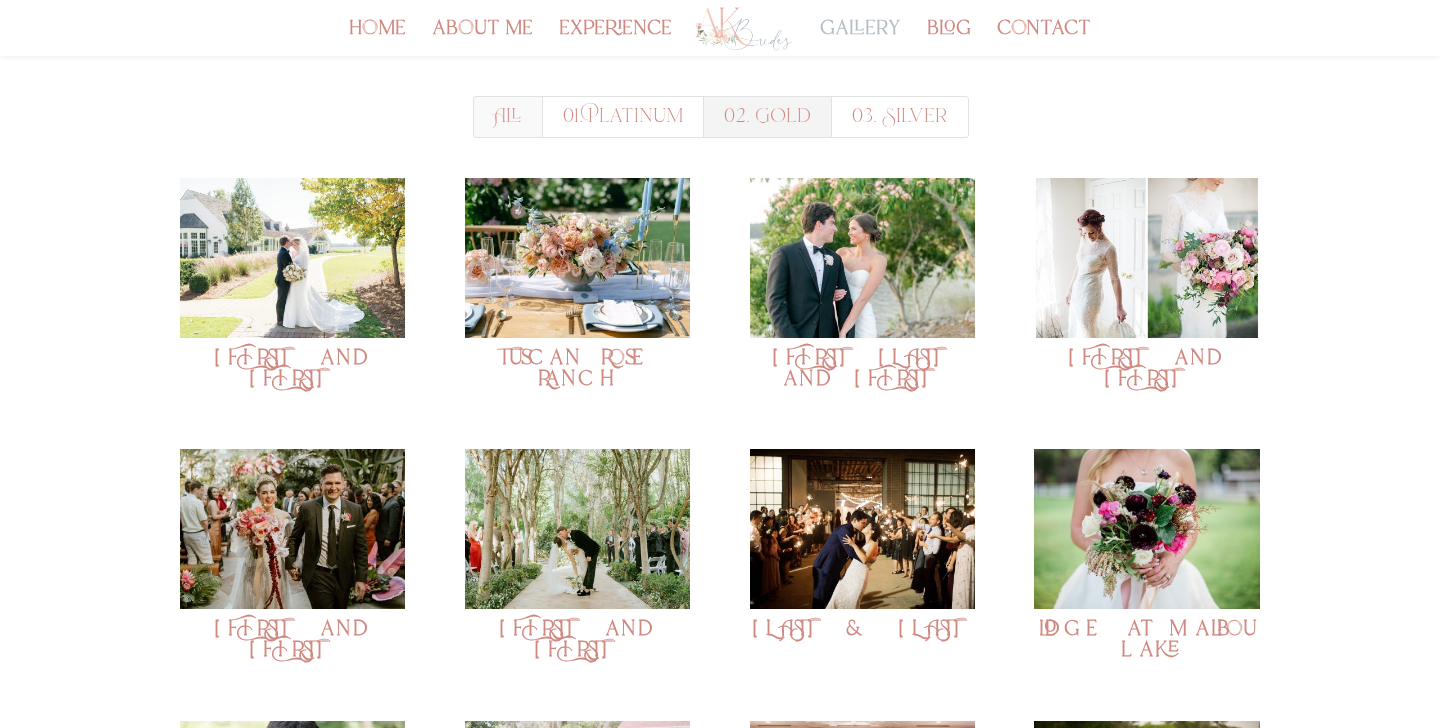 click on "02. Gold" at bounding box center [508, 117] 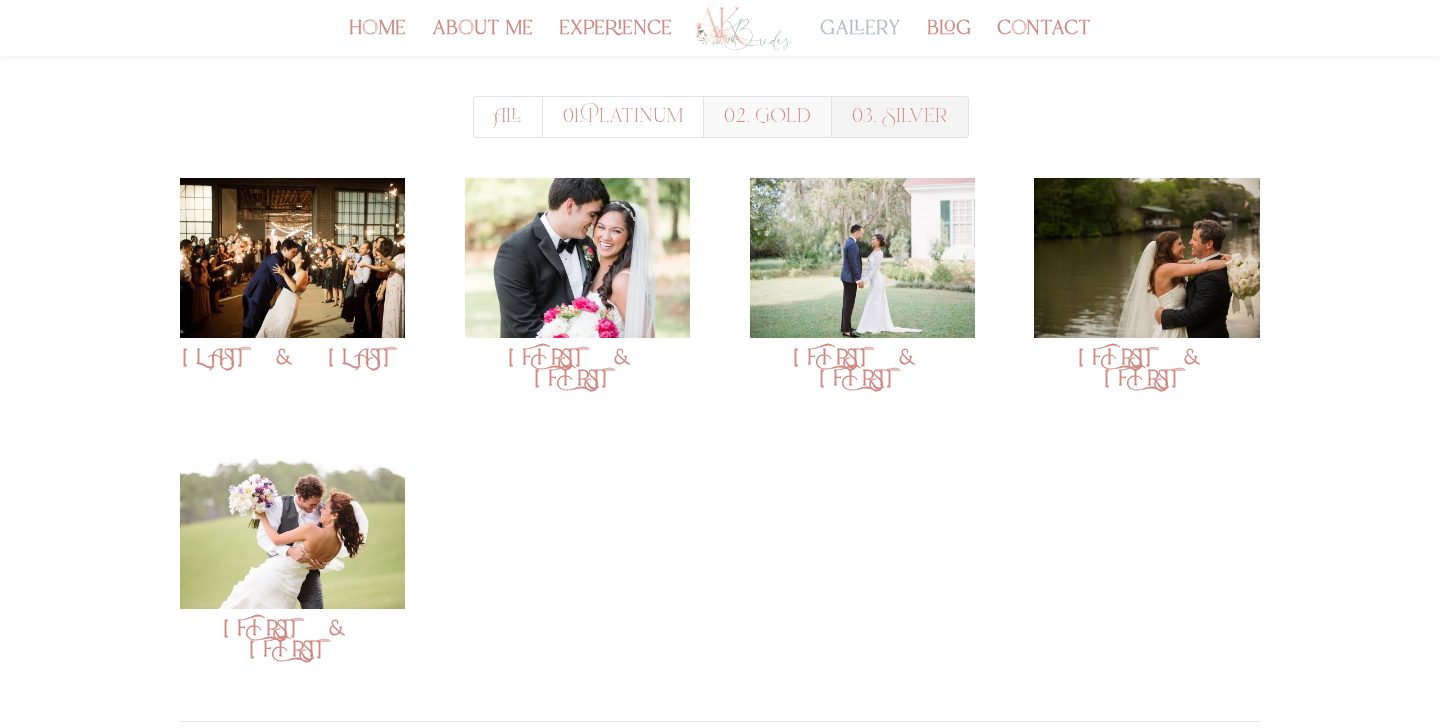 click on "03. Silver" at bounding box center (508, 117) 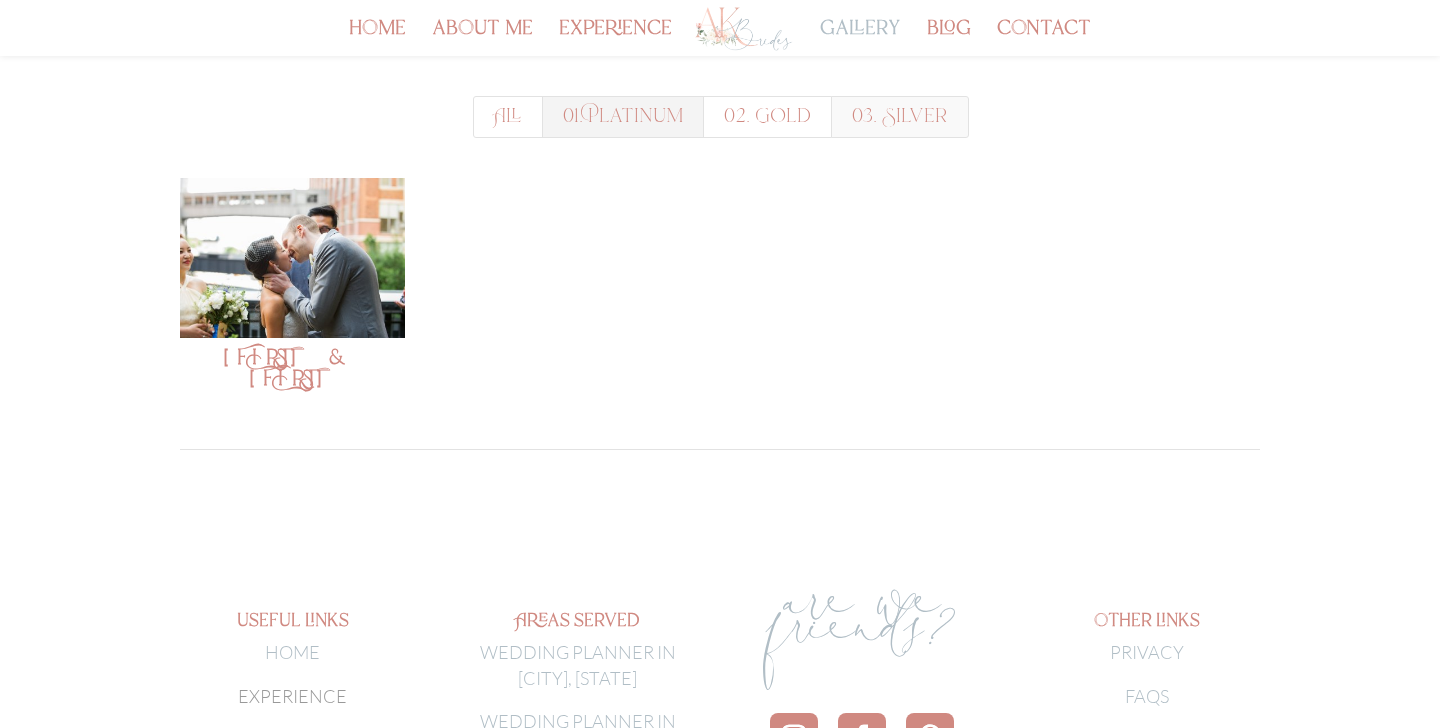 click on "01. Platinum" at bounding box center [508, 117] 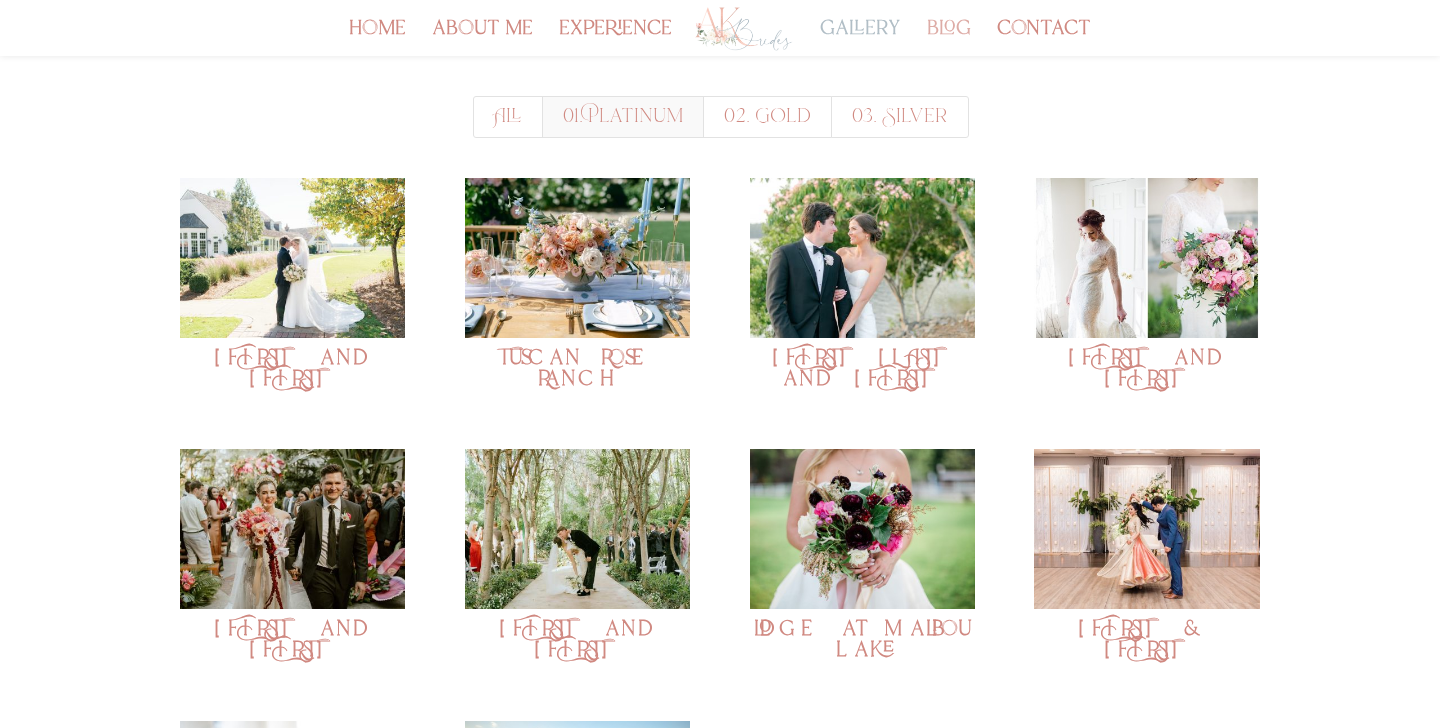 click on "blog" at bounding box center (949, 39) 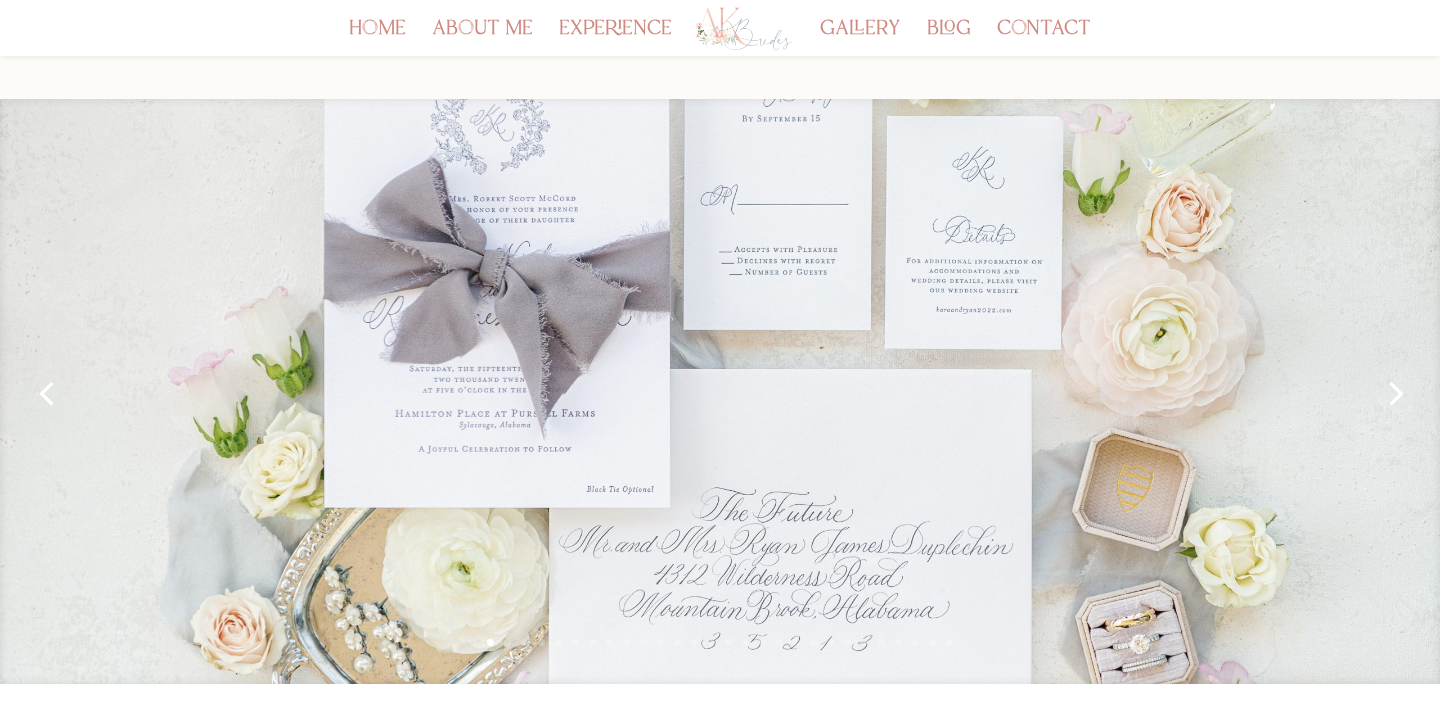 scroll, scrollTop: 153, scrollLeft: 0, axis: vertical 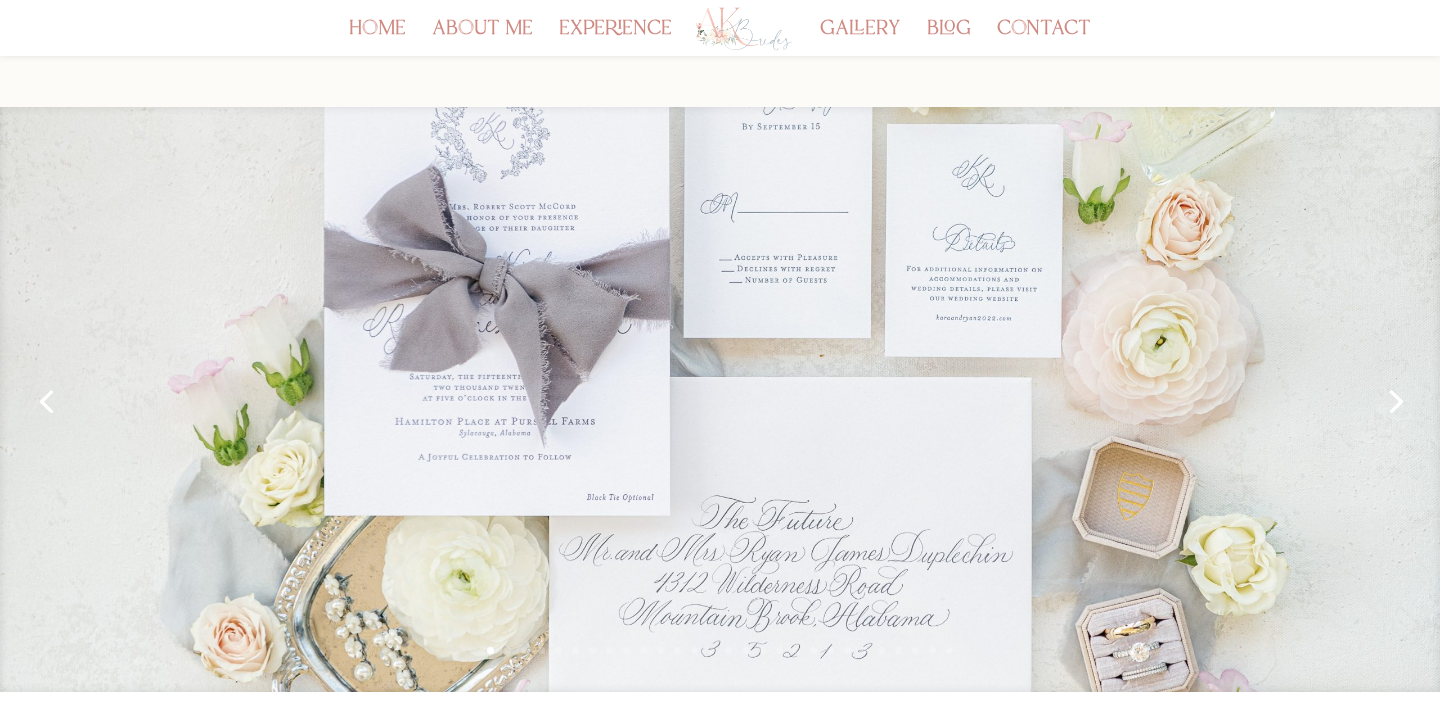 click on "Next" at bounding box center (1394, 400) 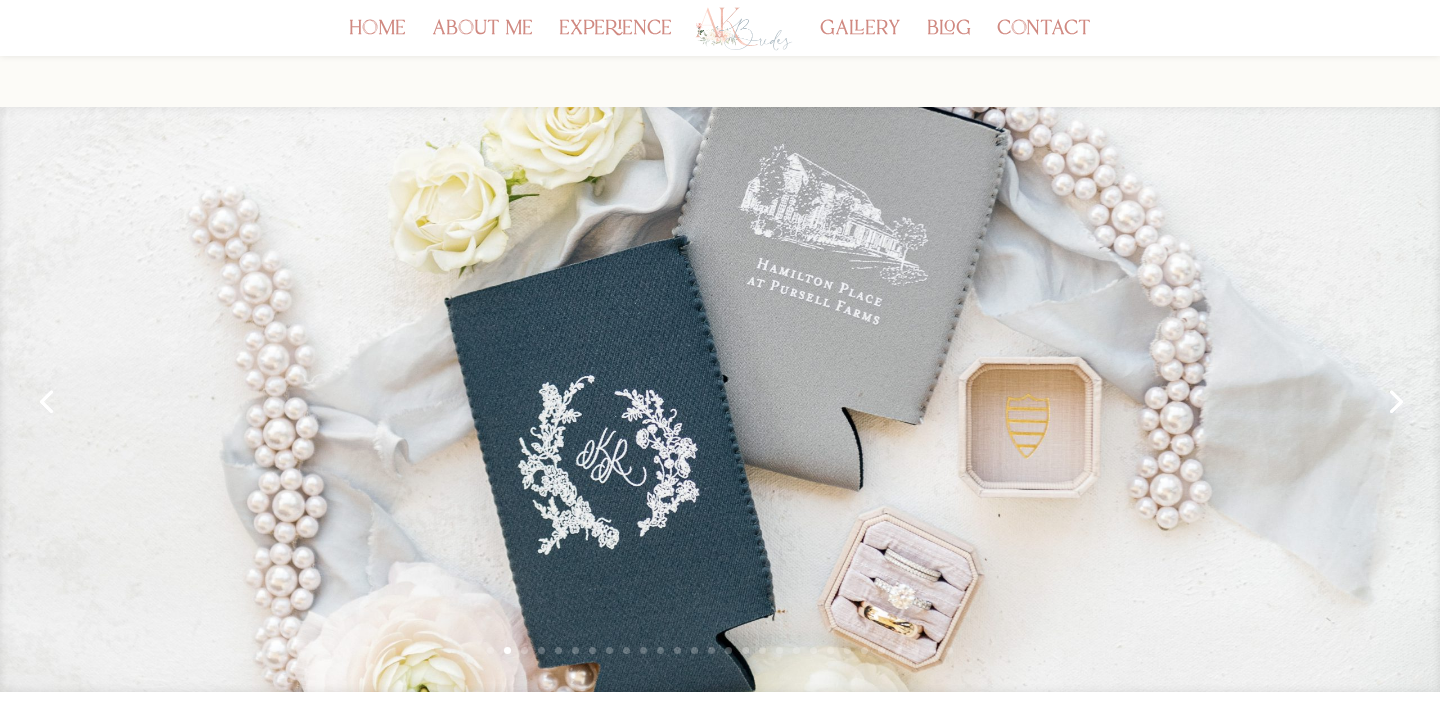 click on "Next" at bounding box center (1394, 400) 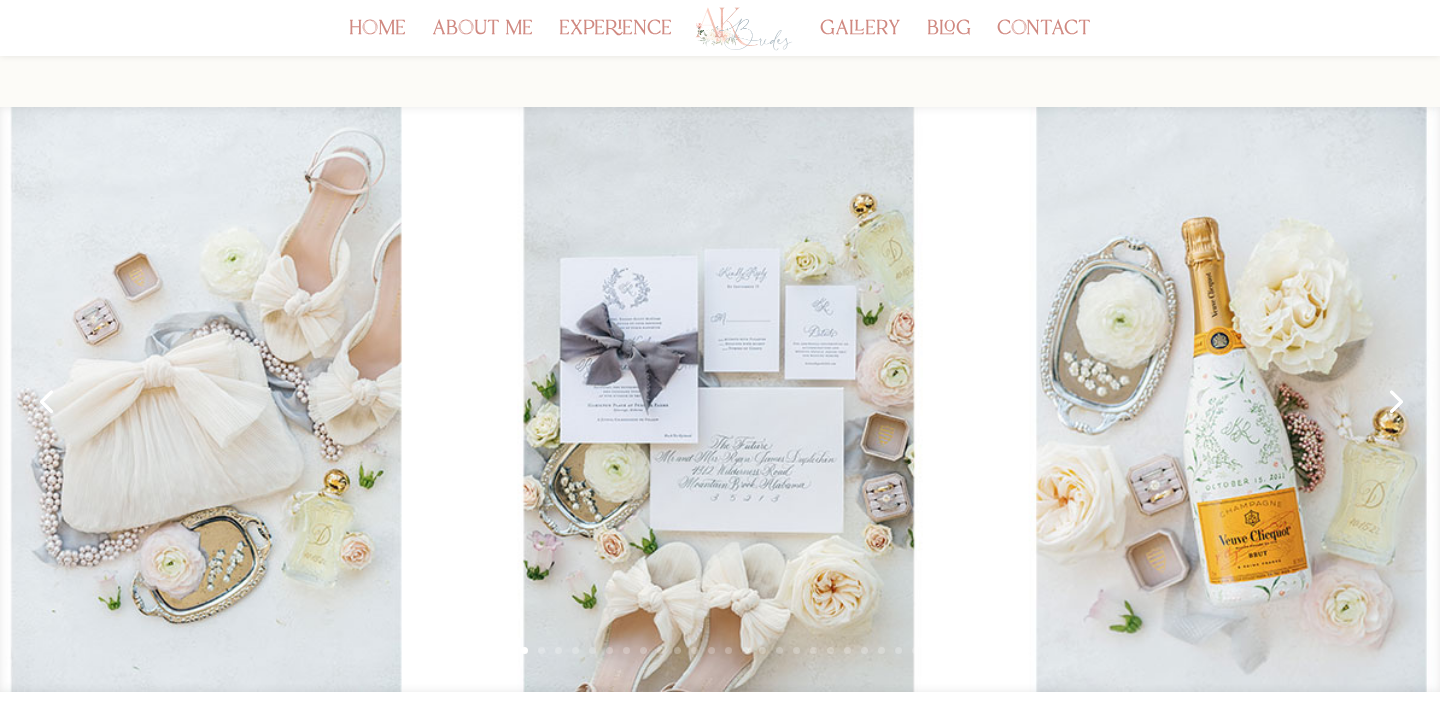 click on "Next" at bounding box center (1394, 400) 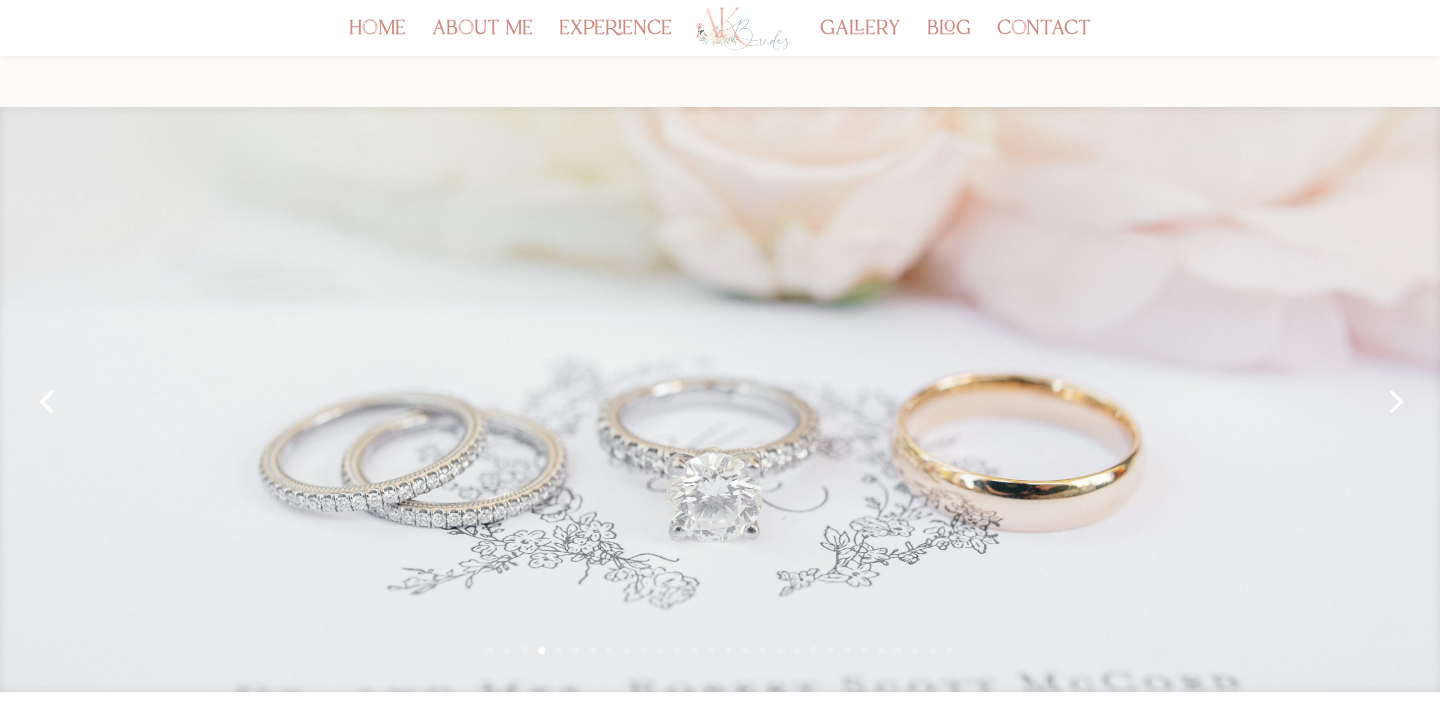 click on "Next" at bounding box center (1394, 400) 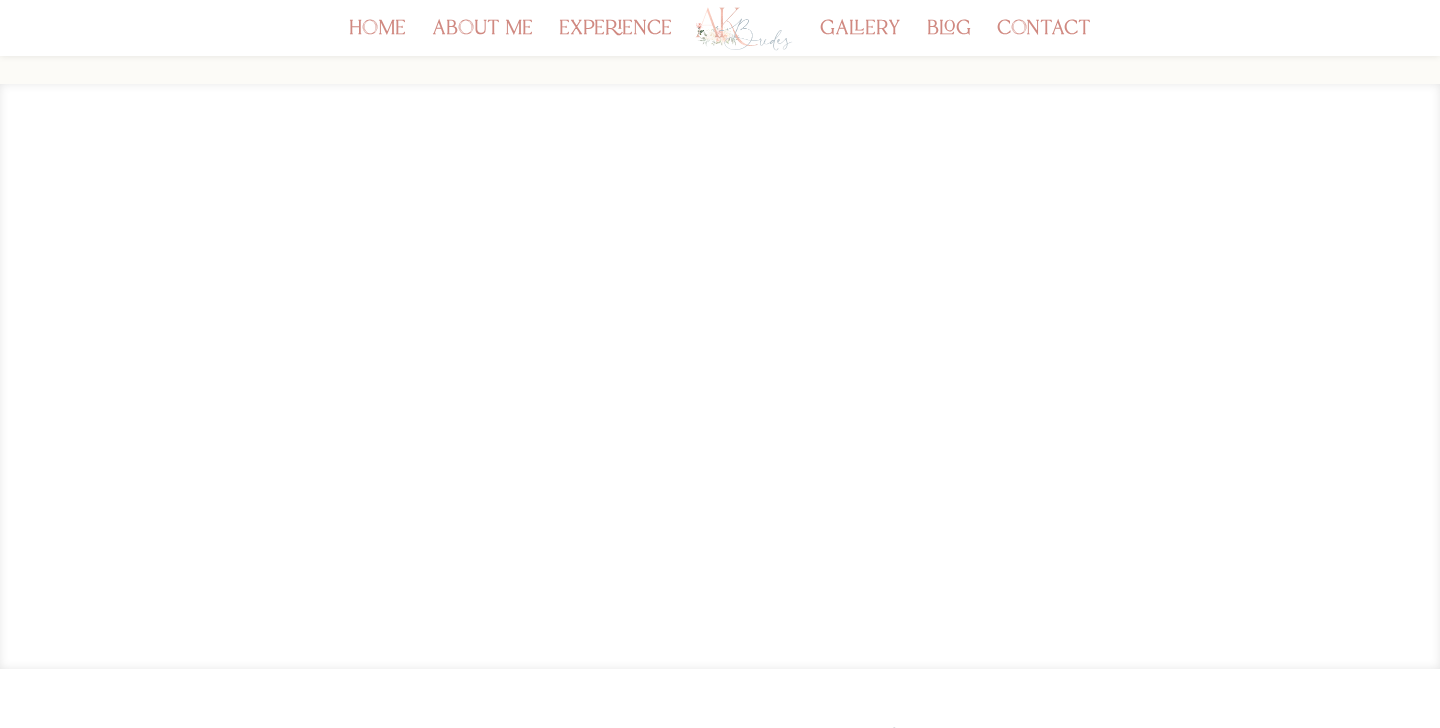 scroll, scrollTop: 177, scrollLeft: 0, axis: vertical 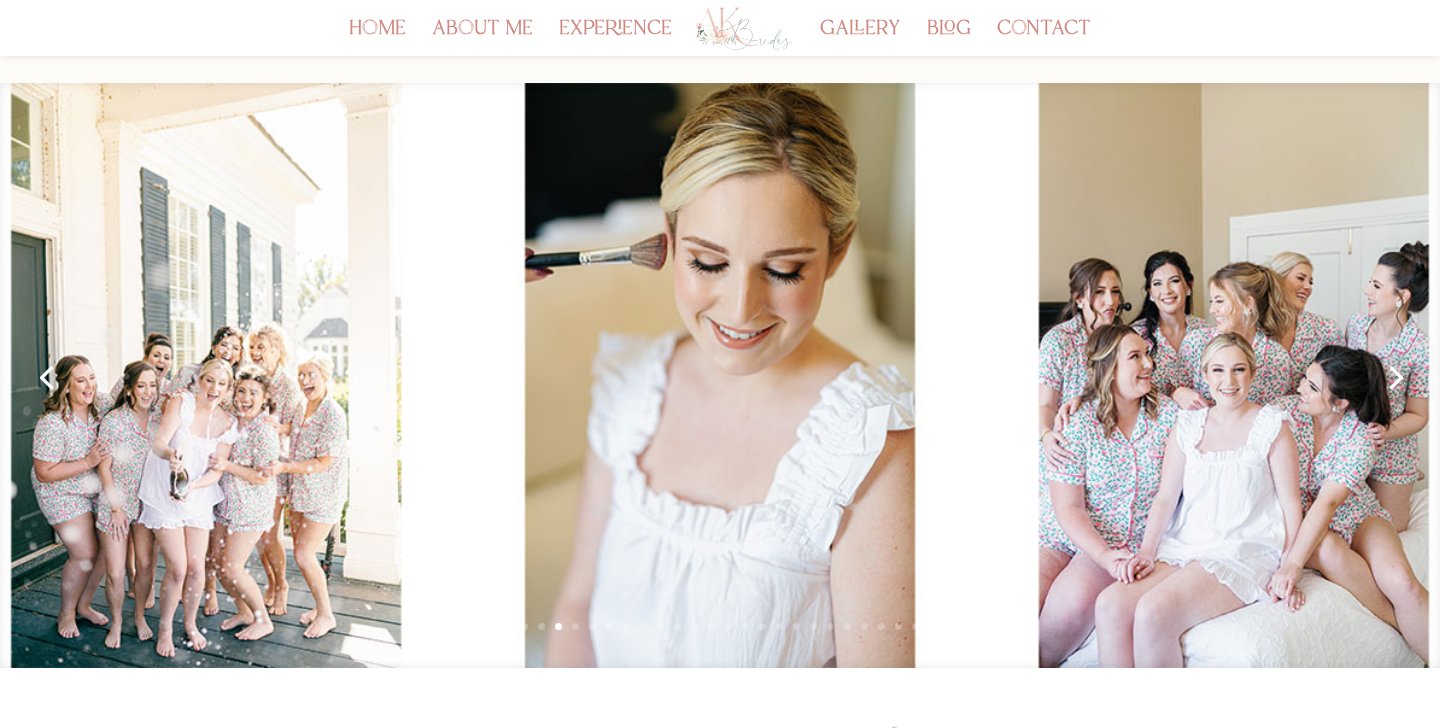 click on "Next" at bounding box center (1394, 376) 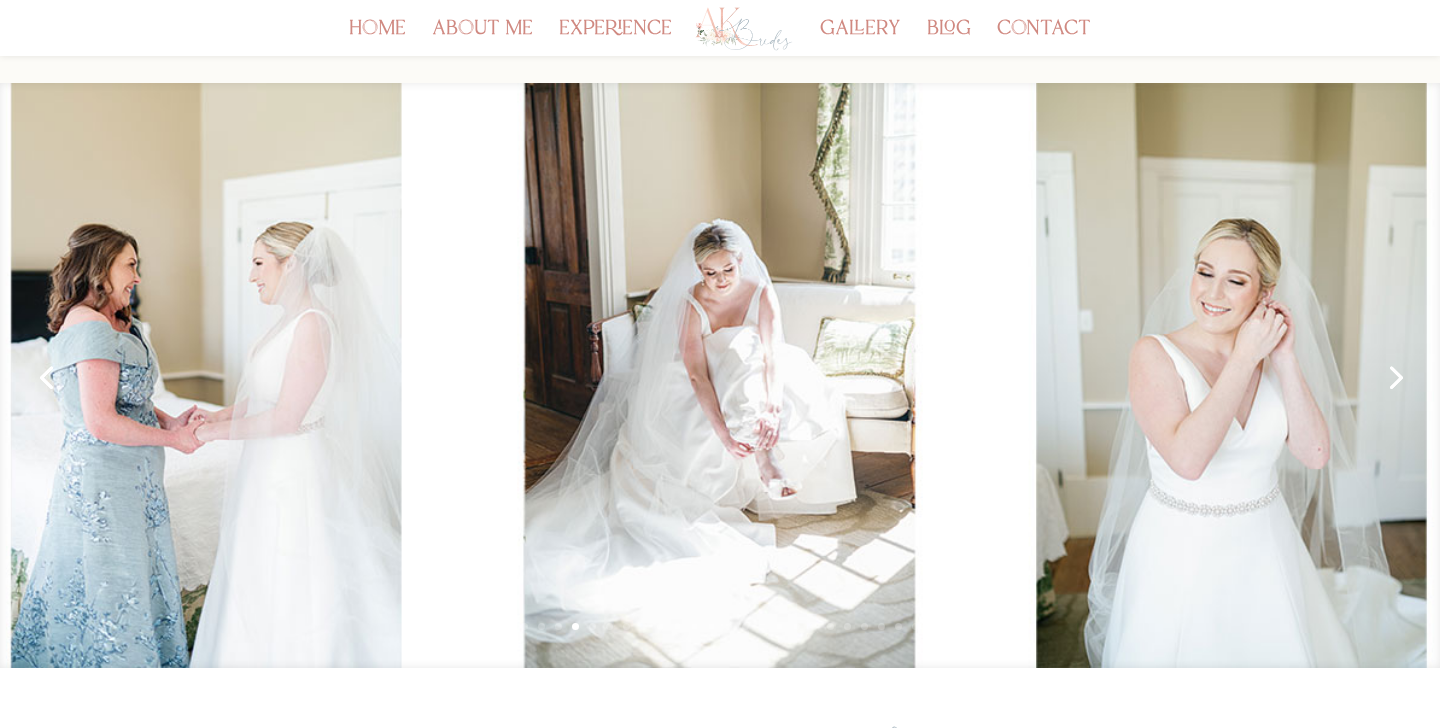 click on "Next" at bounding box center [1394, 376] 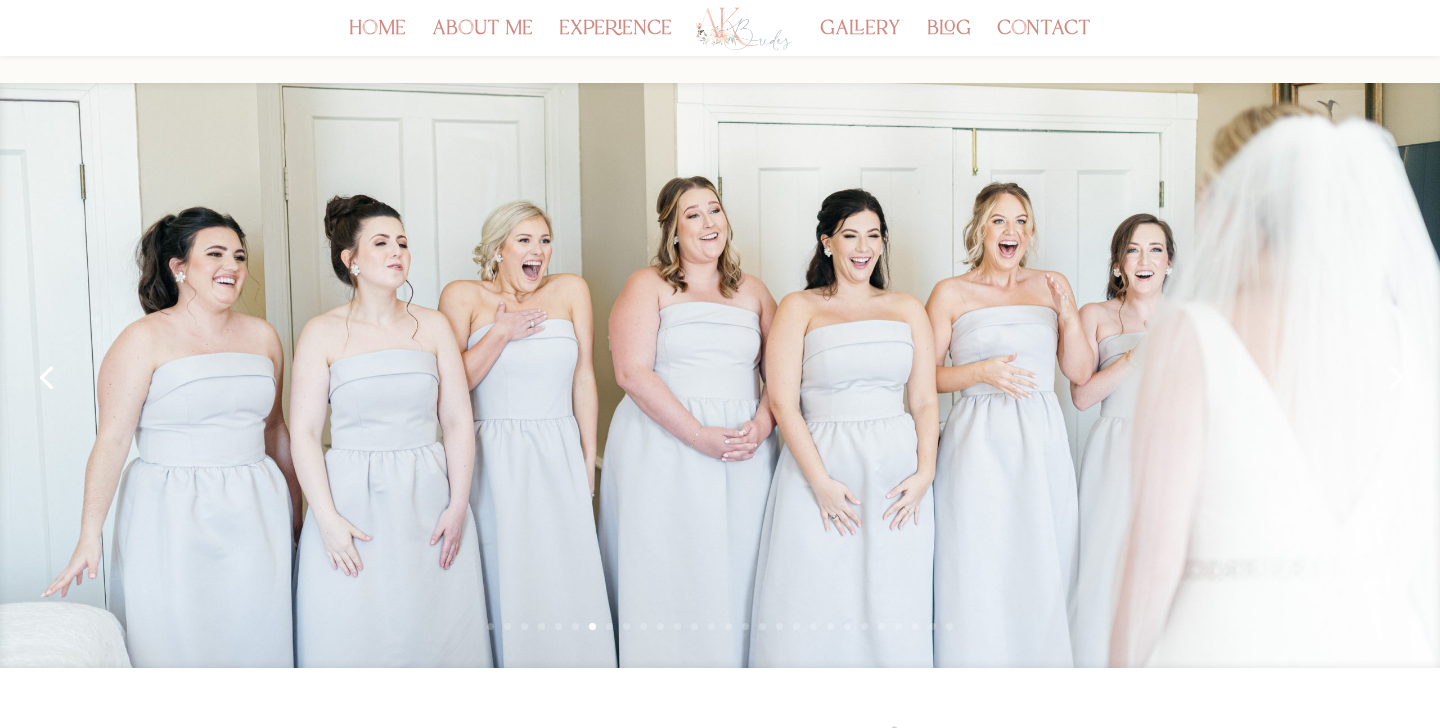 click on "Next" at bounding box center [1394, 376] 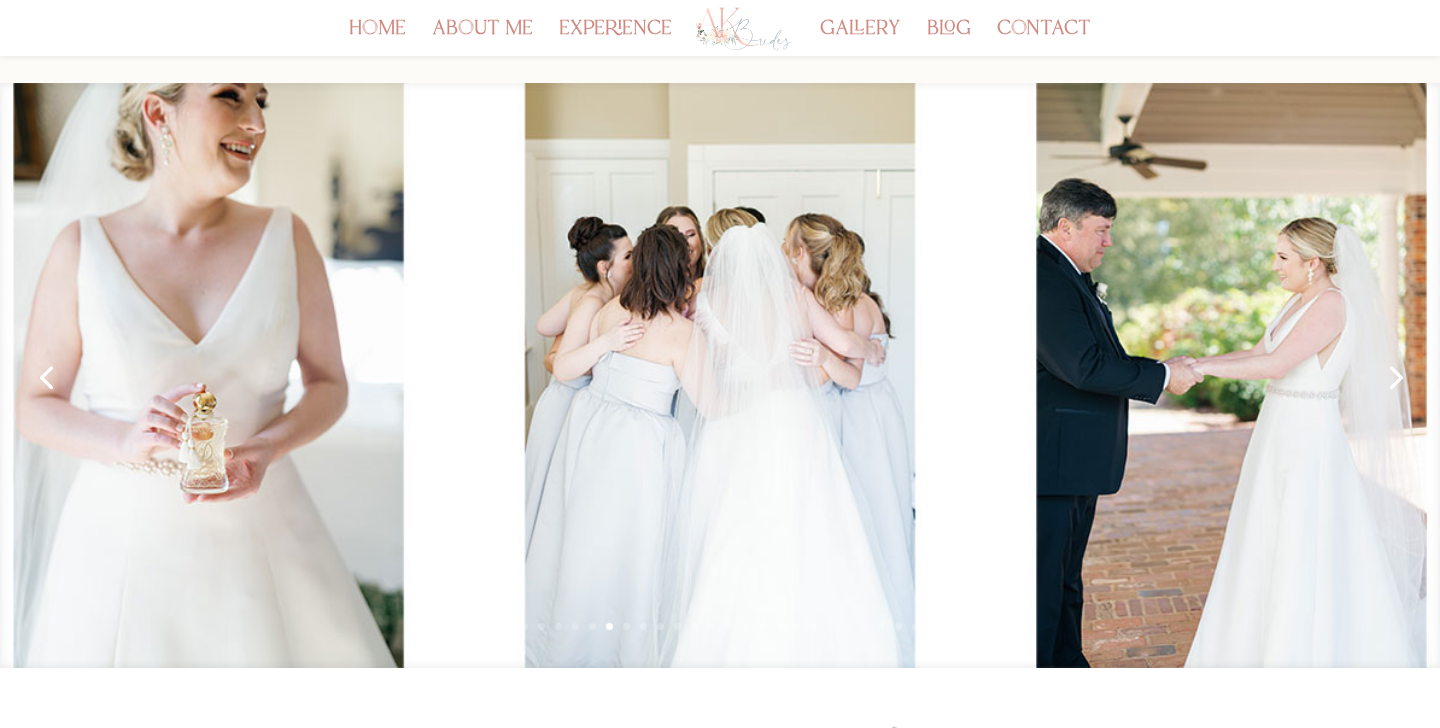 click on "Next" at bounding box center [1394, 376] 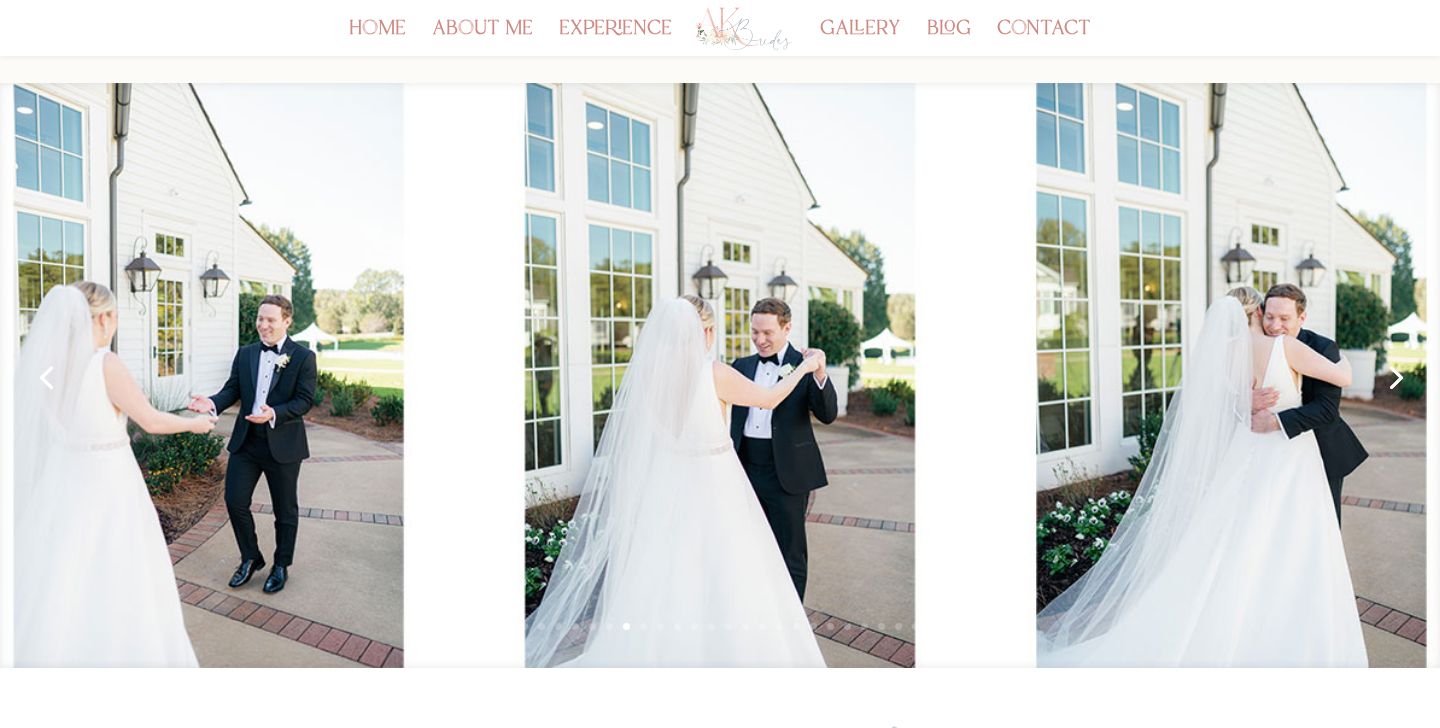 click on "Next" at bounding box center [1394, 376] 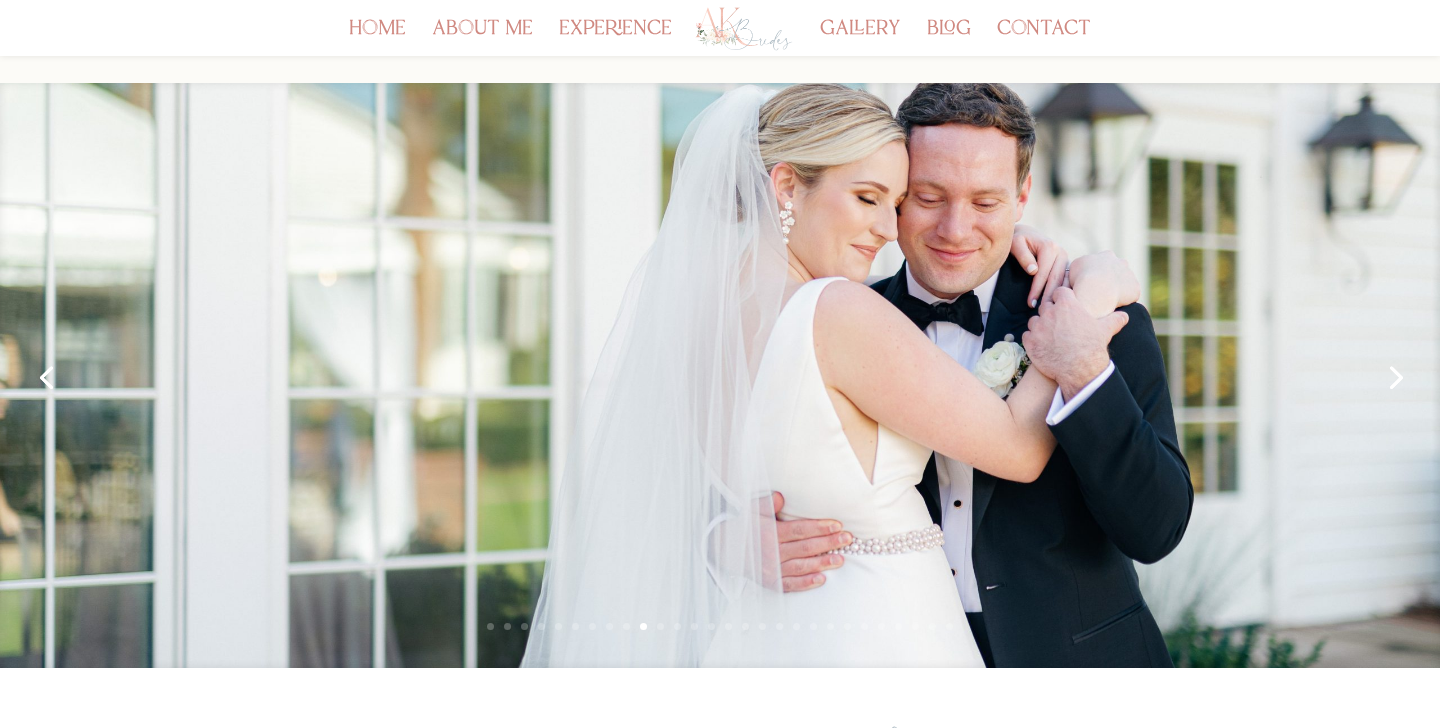 click on "Next" at bounding box center [1394, 376] 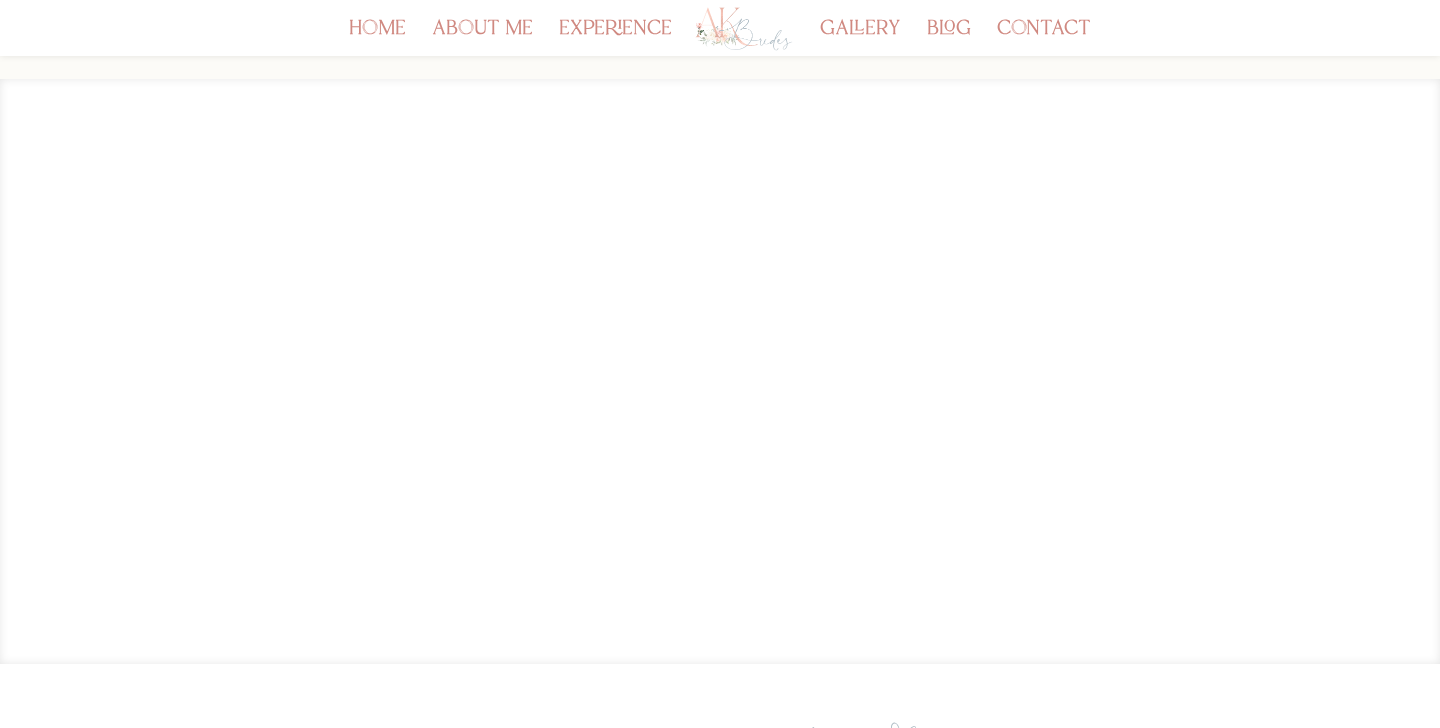 scroll, scrollTop: 190, scrollLeft: 0, axis: vertical 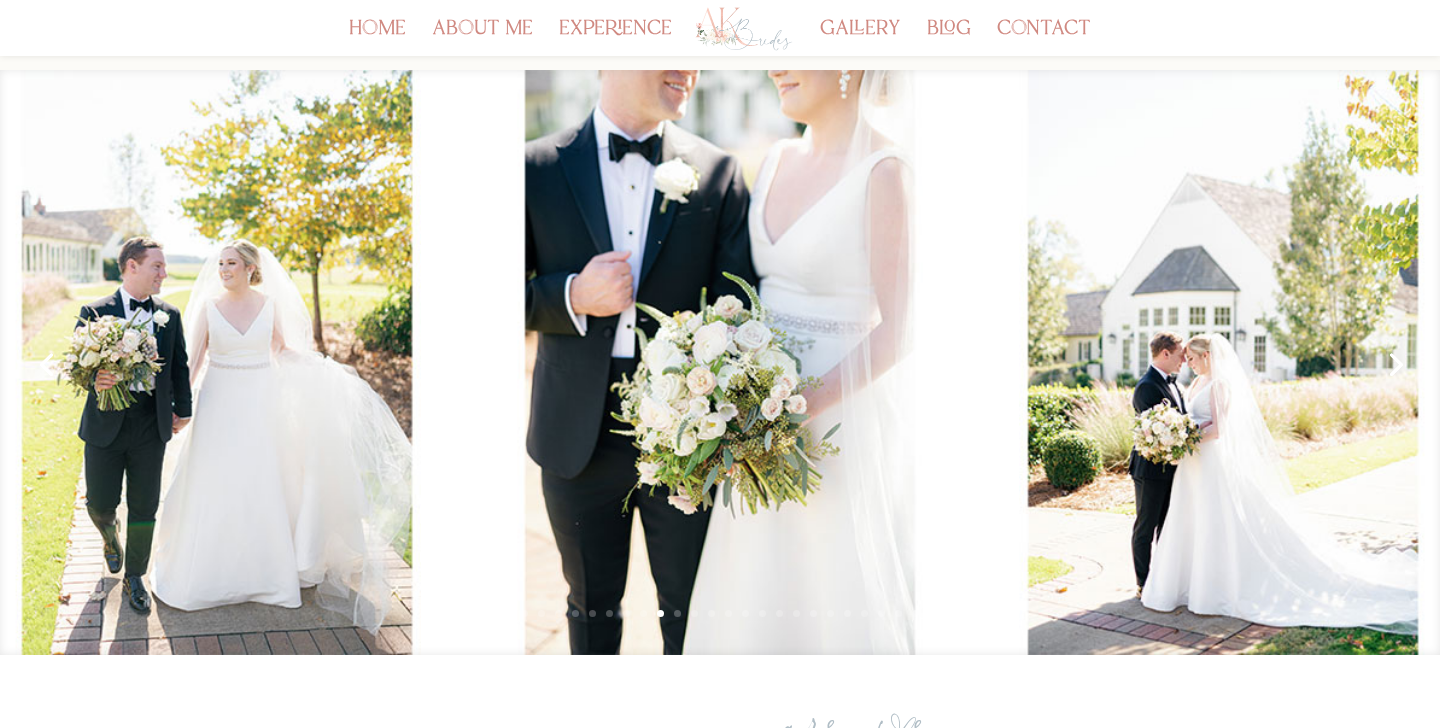 click on "Next" at bounding box center (1394, 363) 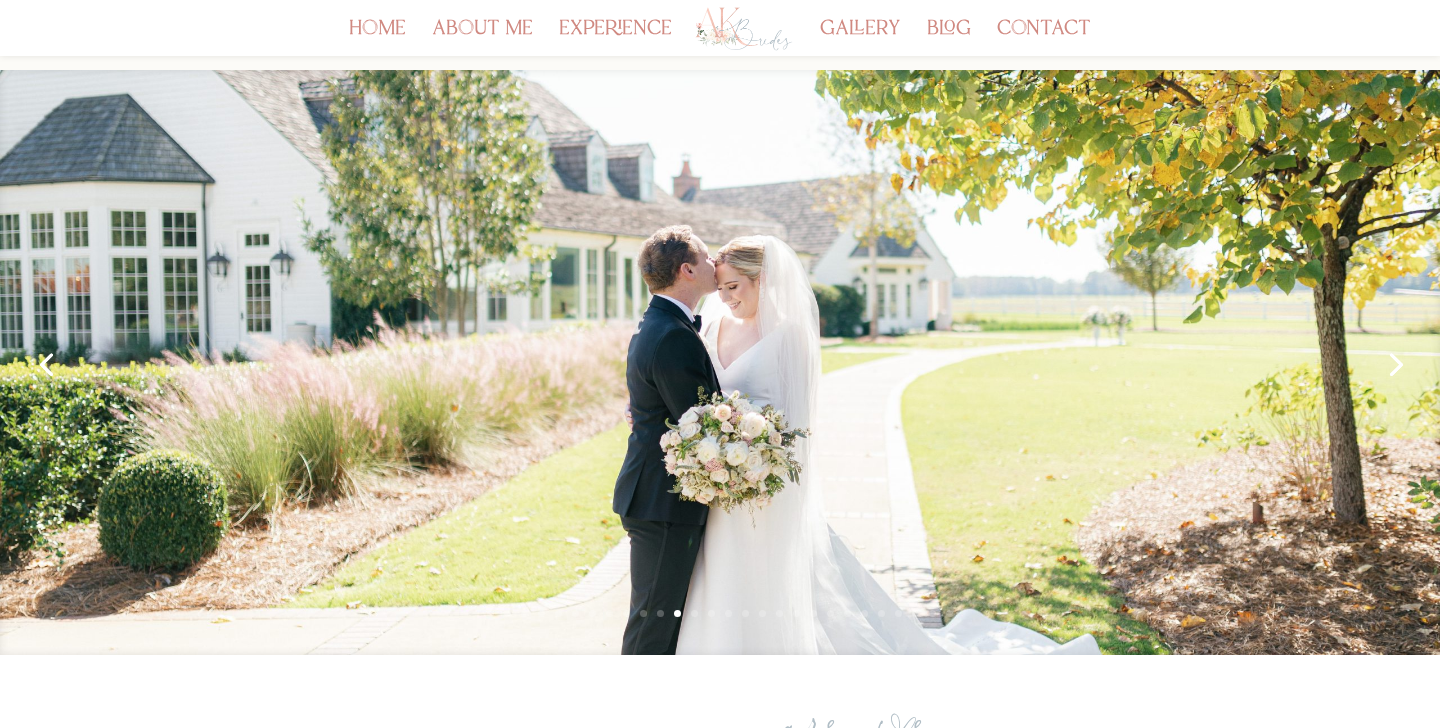 click on "Next" at bounding box center [1394, 363] 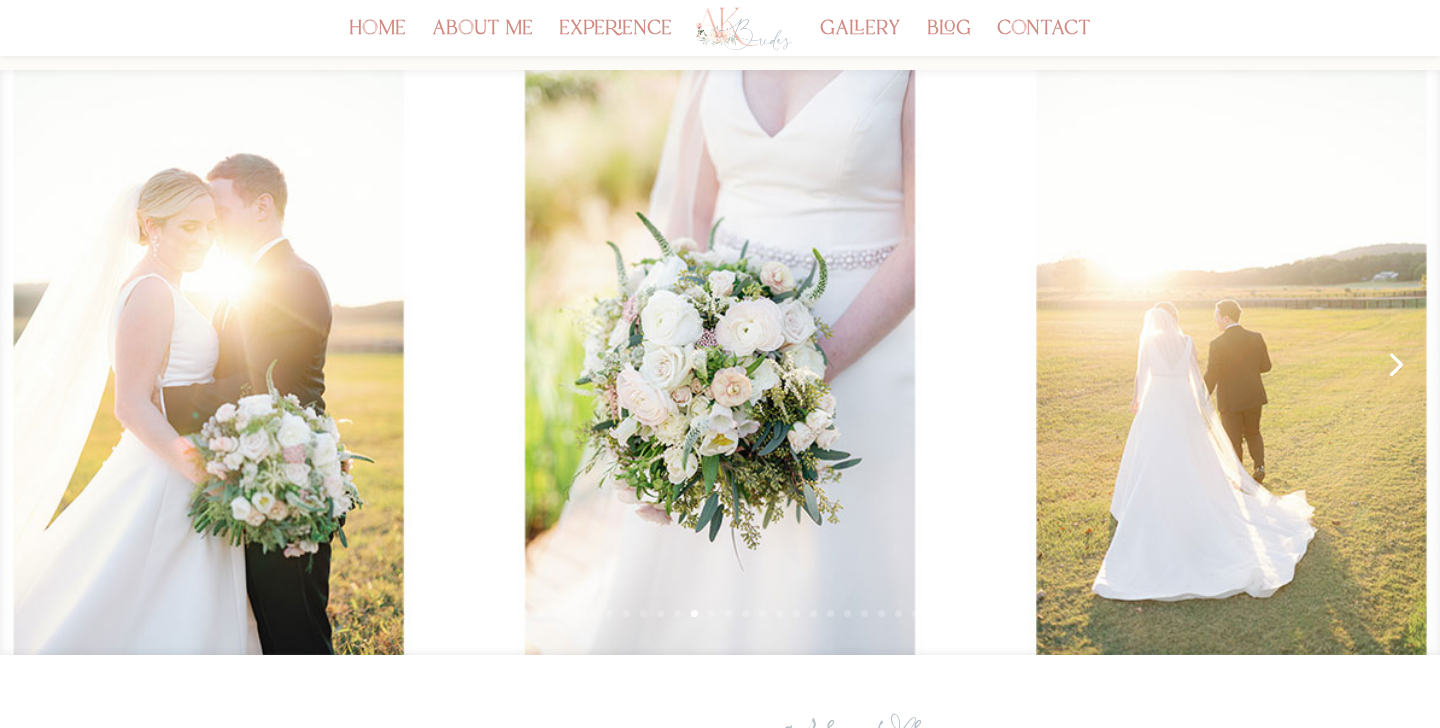 click on "Next" at bounding box center (1394, 363) 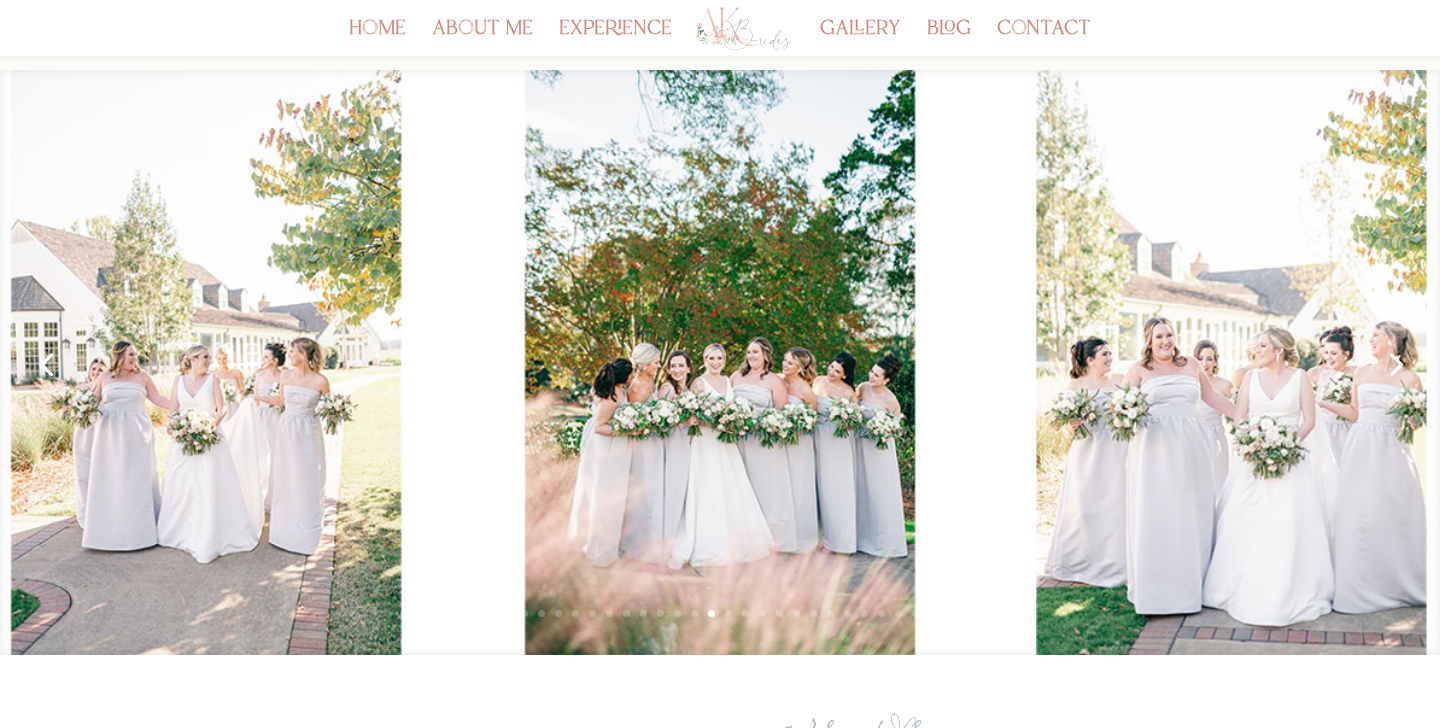 click on "Next" at bounding box center [1394, 363] 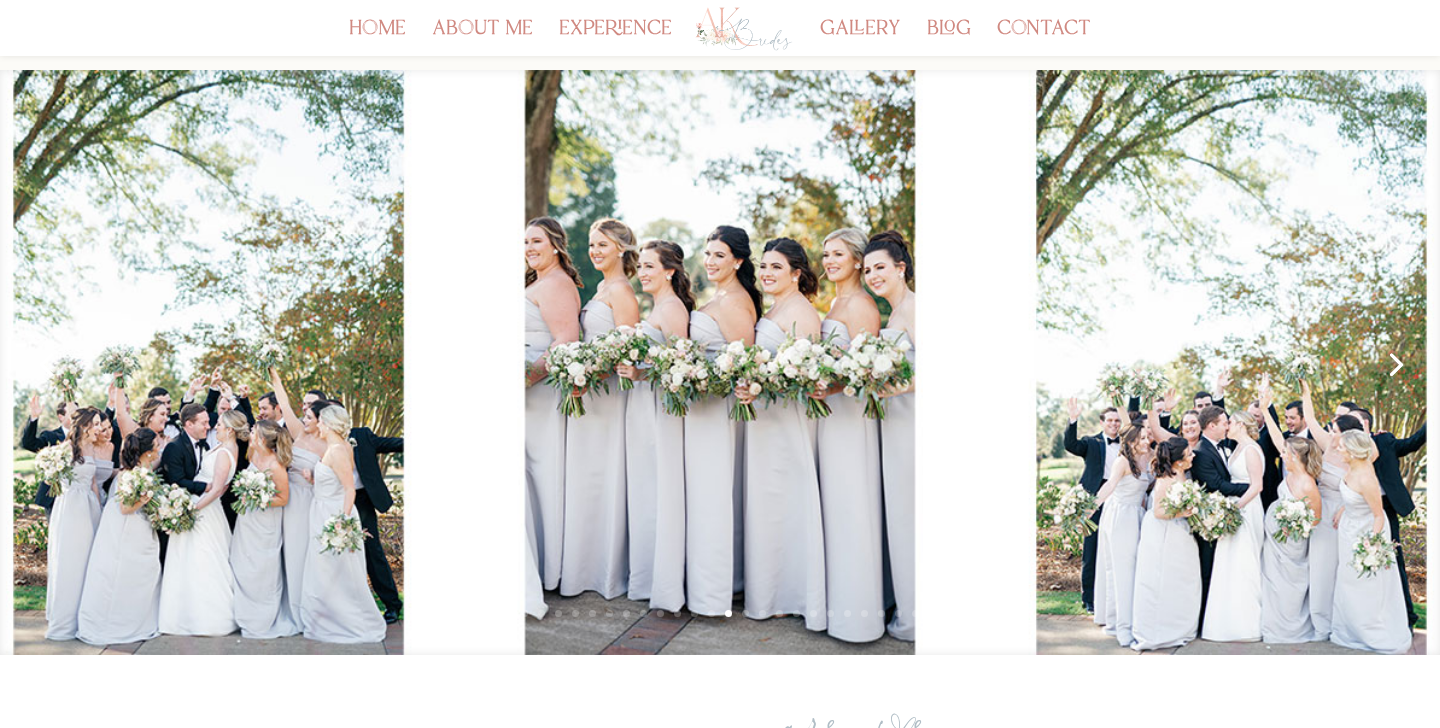 click on "Next" at bounding box center (1394, 363) 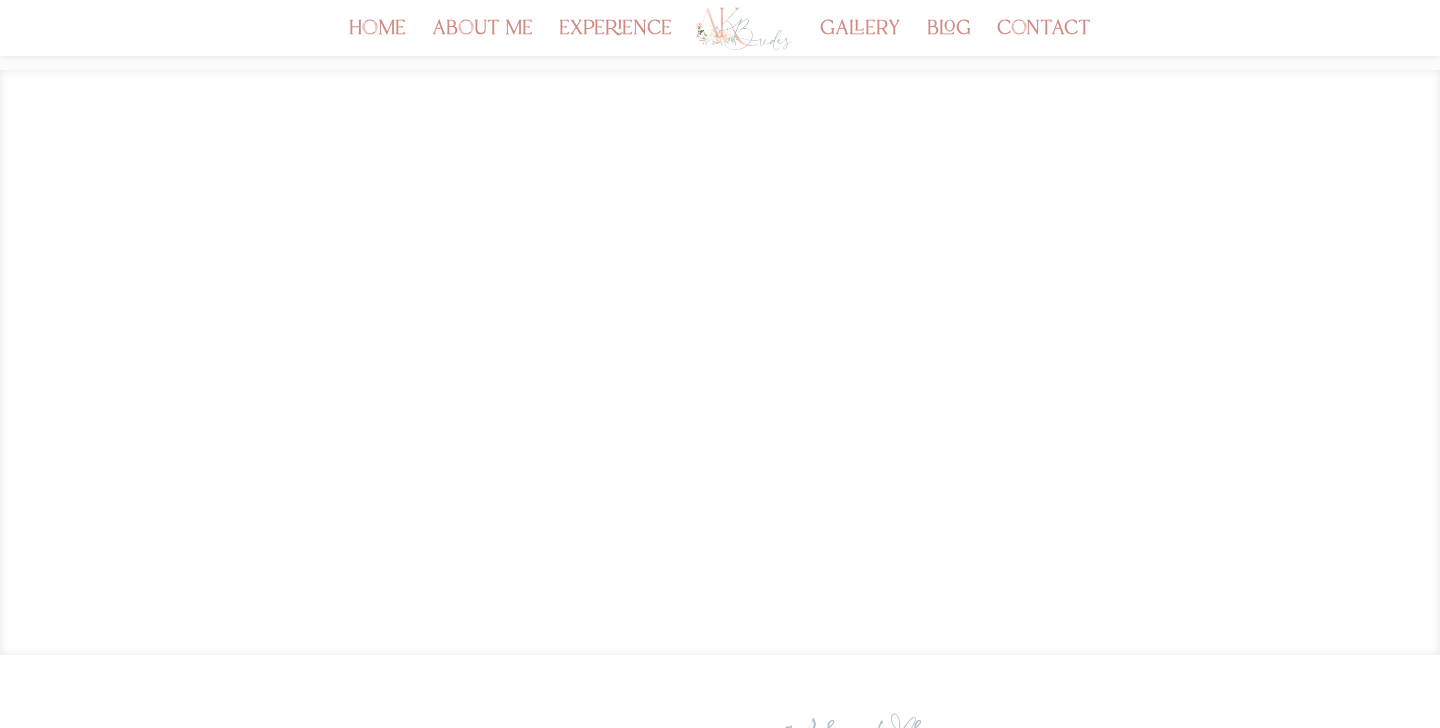 click on "Next" at bounding box center [1394, 363] 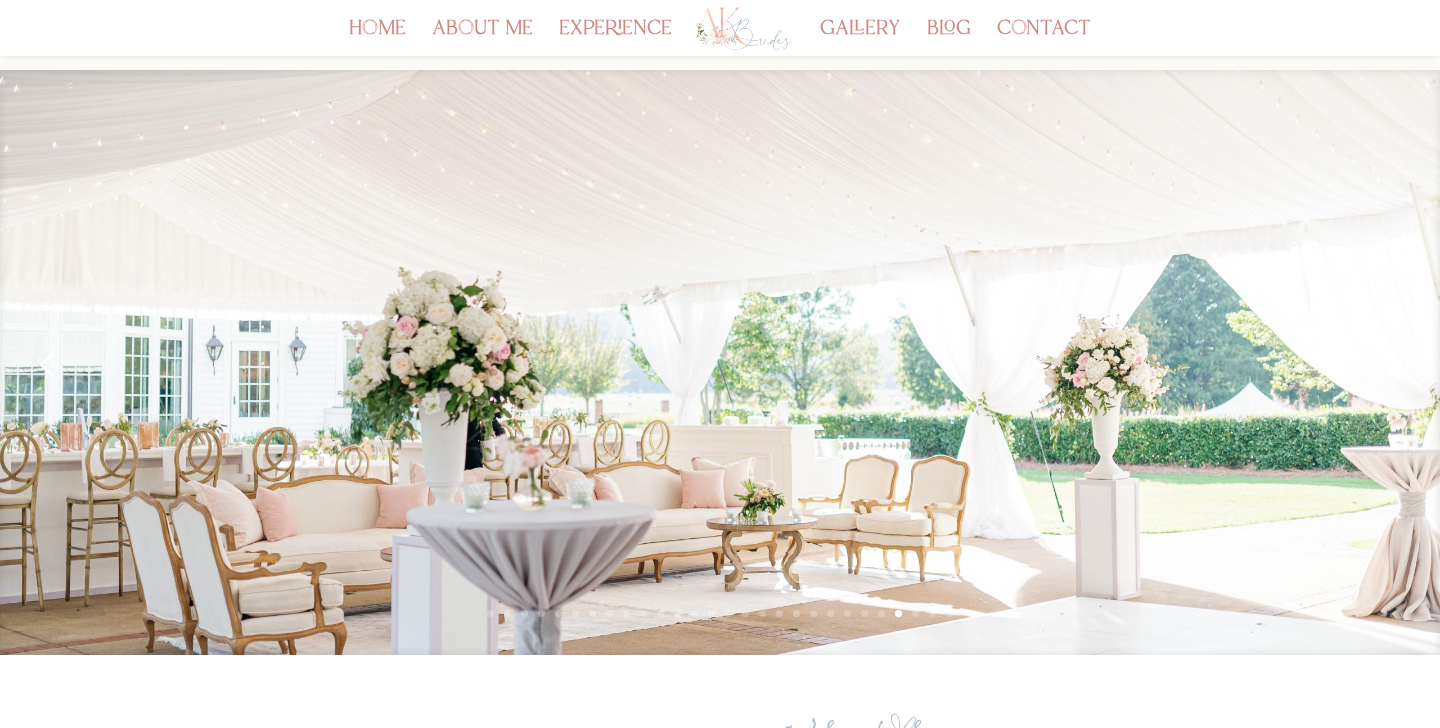 click on "Previous" at bounding box center (46, 363) 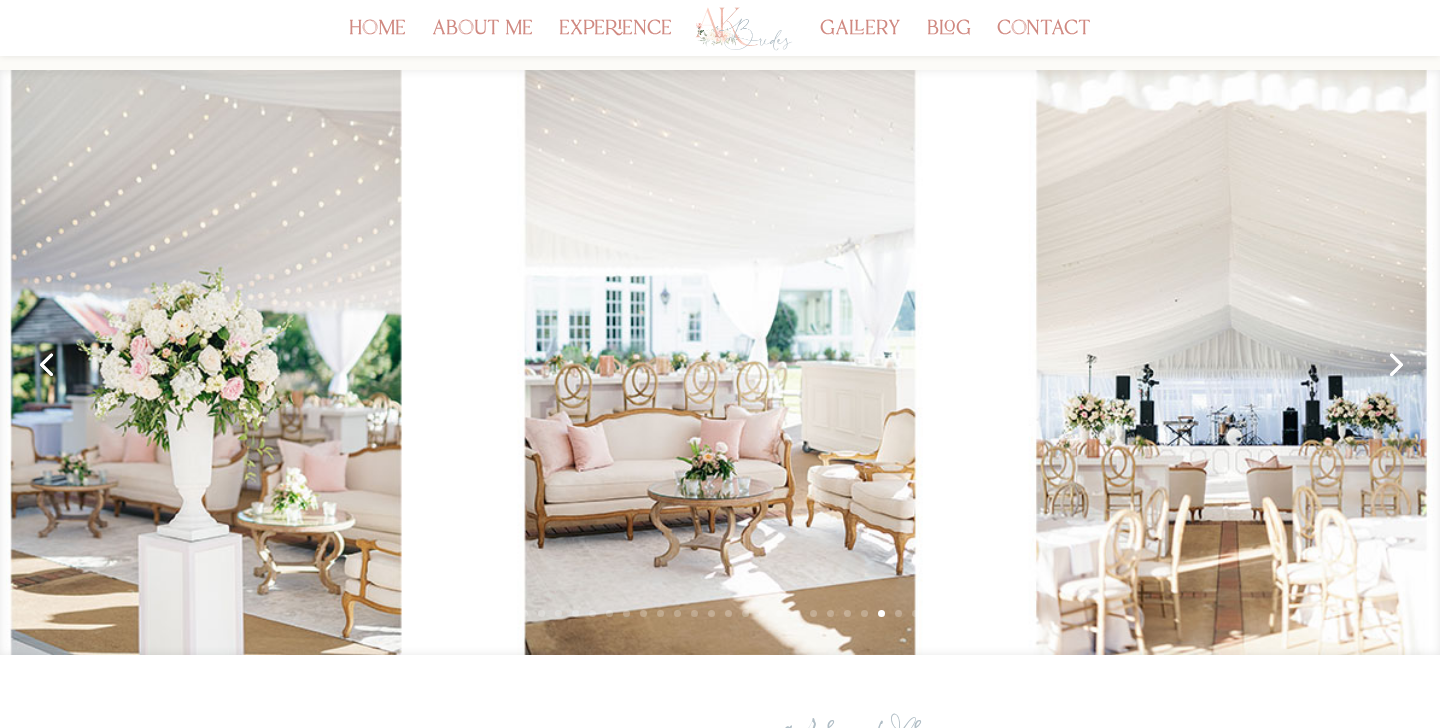 click on "Previous" at bounding box center (46, 363) 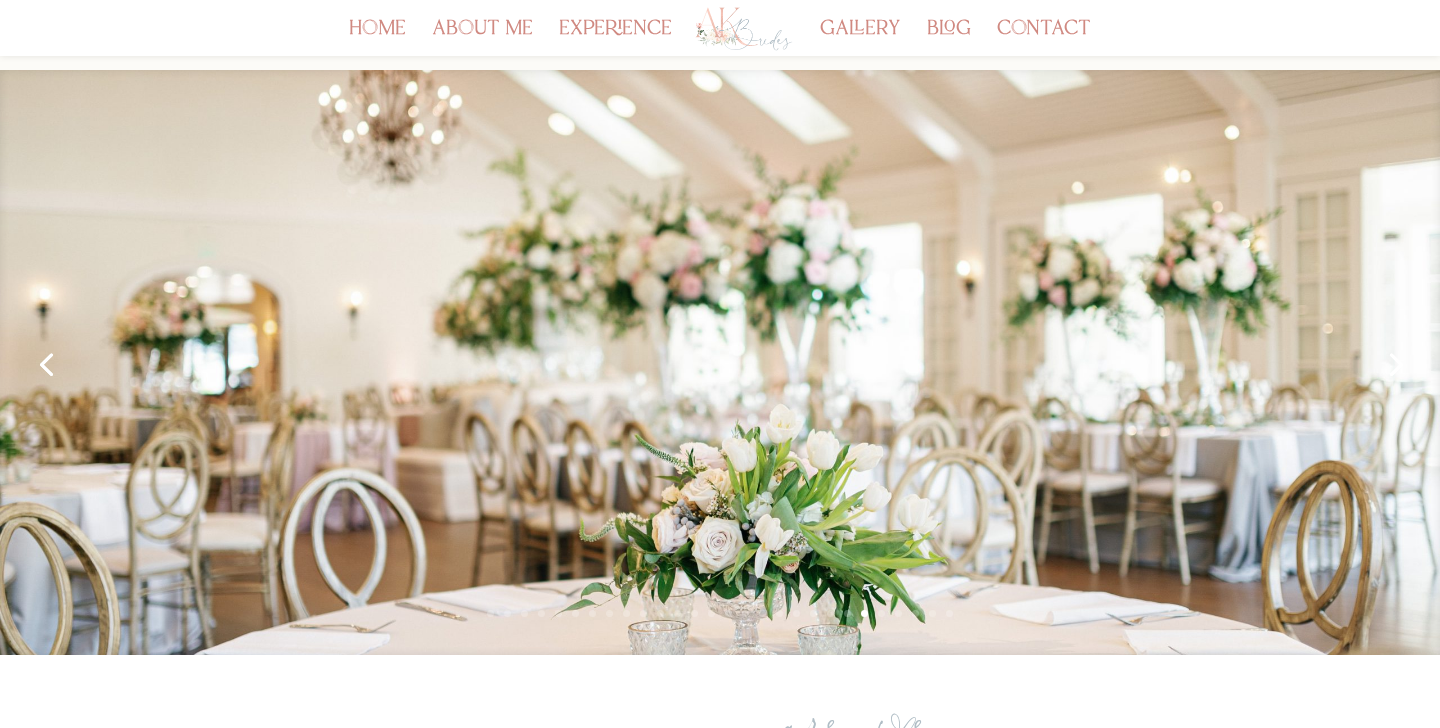 click on "Next" at bounding box center [1394, 363] 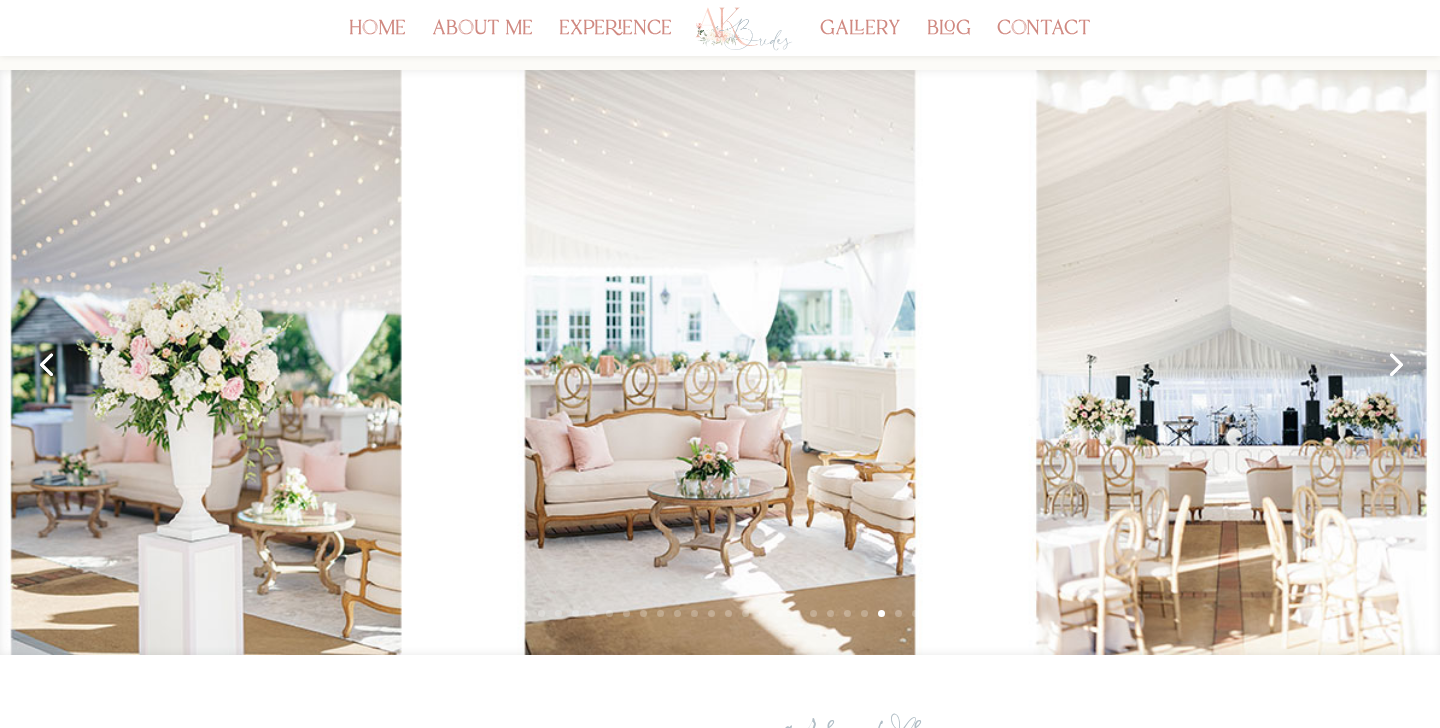 click on "Next" at bounding box center [1394, 363] 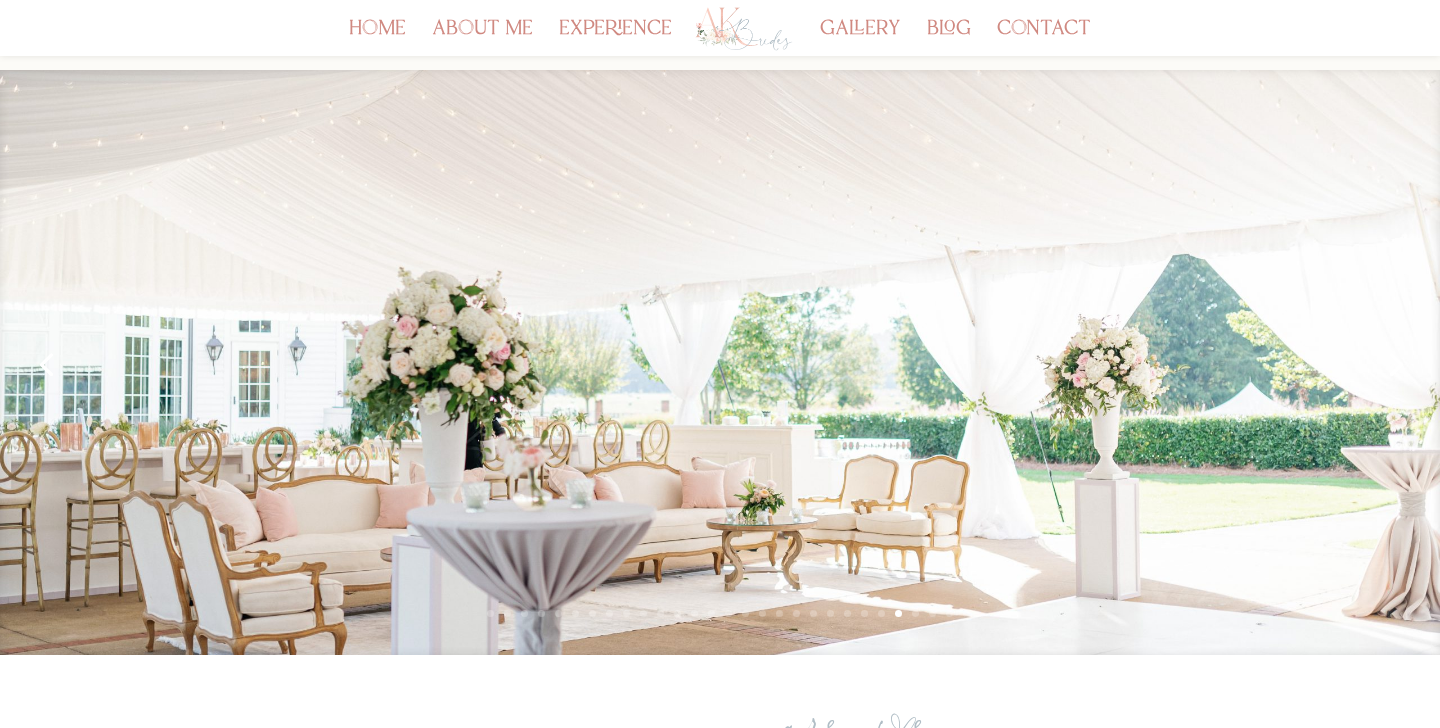 click on "Next" at bounding box center [1394, 363] 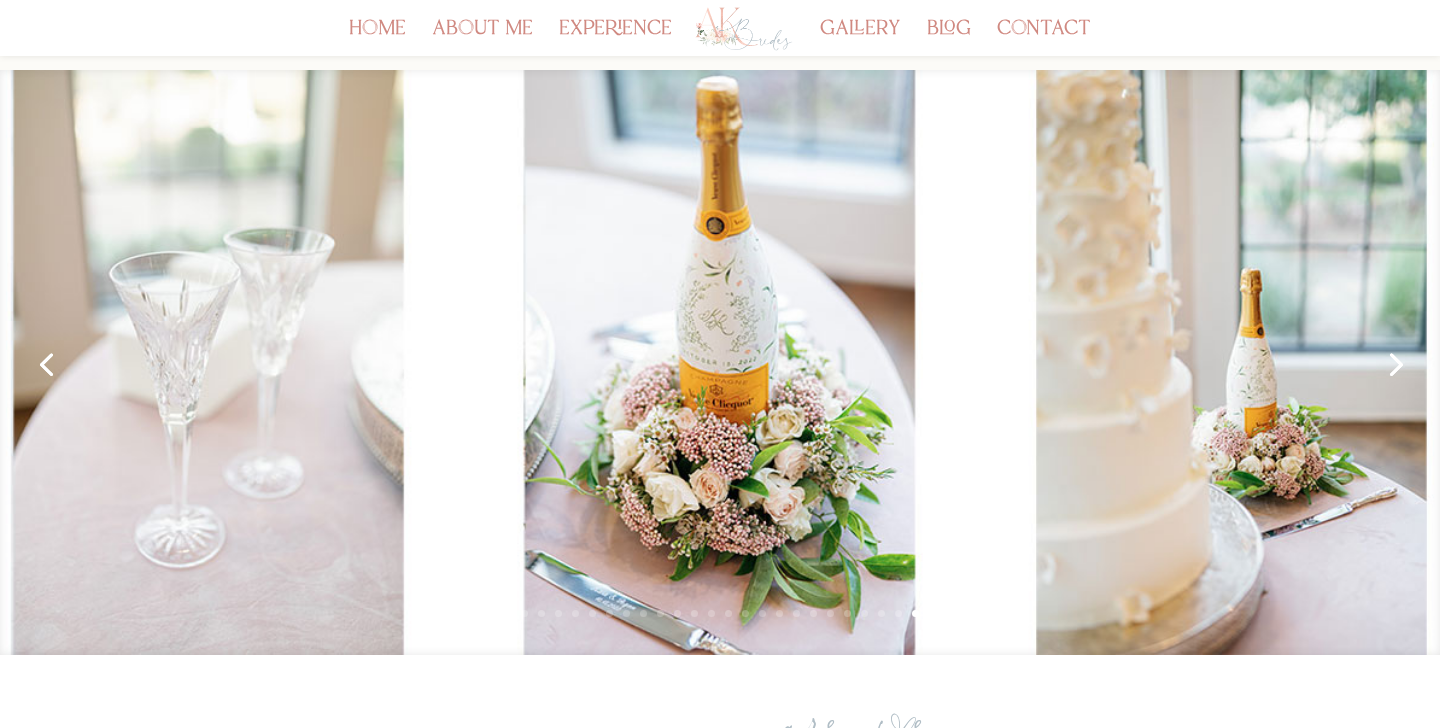 click on "Next" at bounding box center (1394, 363) 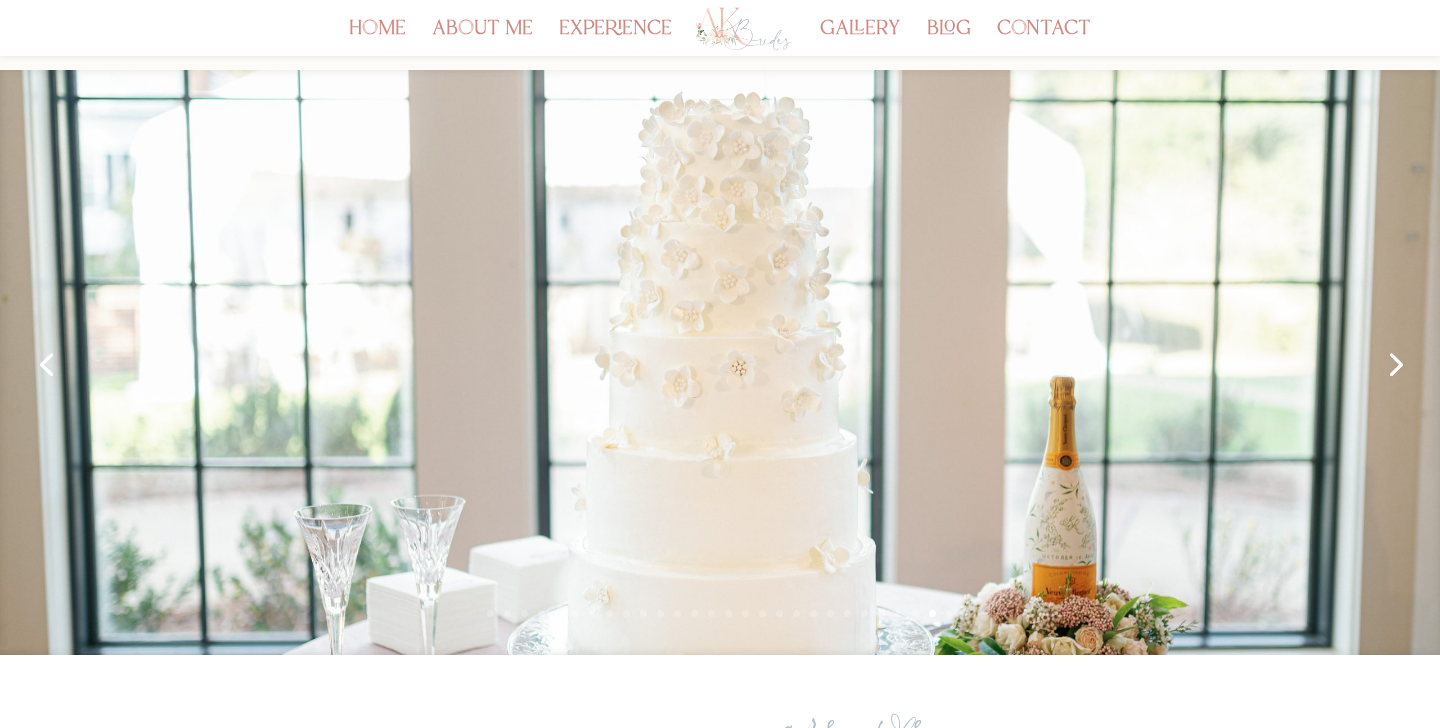 click on "Next" at bounding box center [1394, 363] 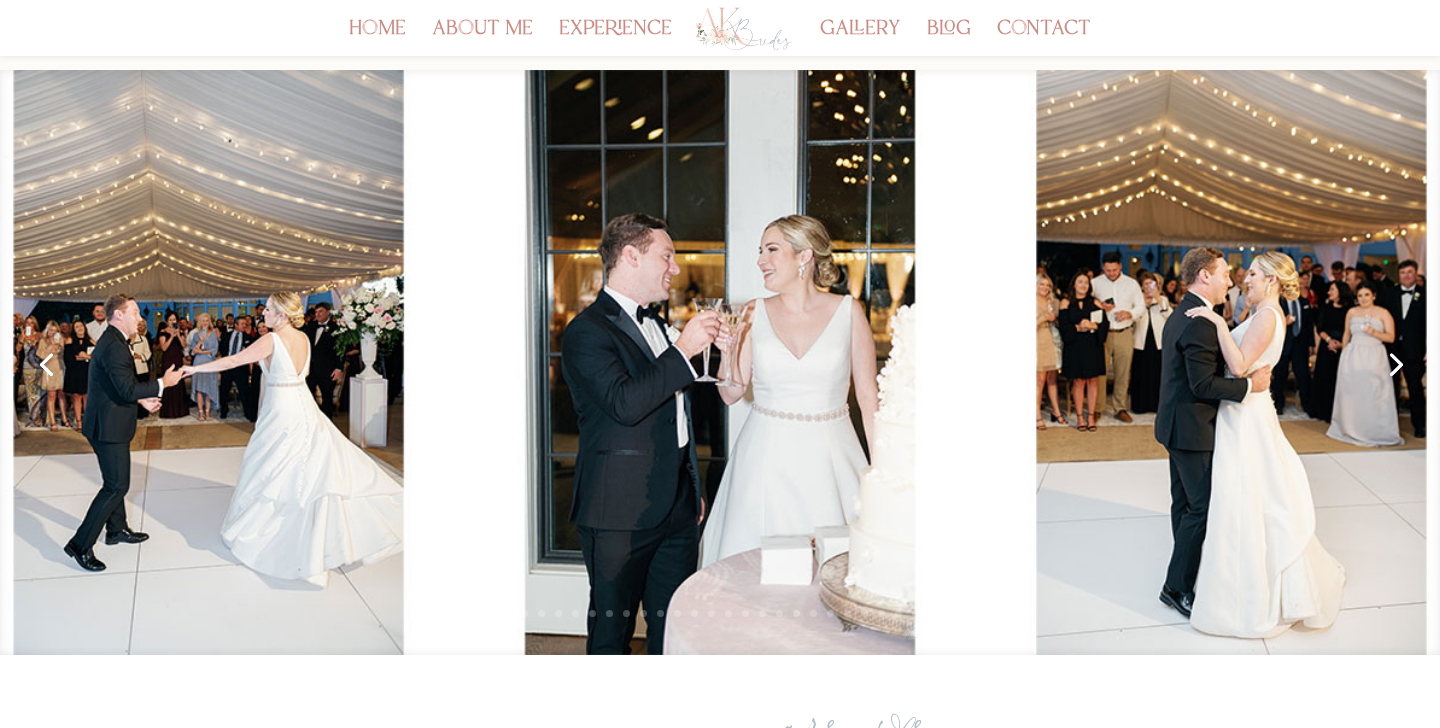 click on "Next" at bounding box center [1394, 363] 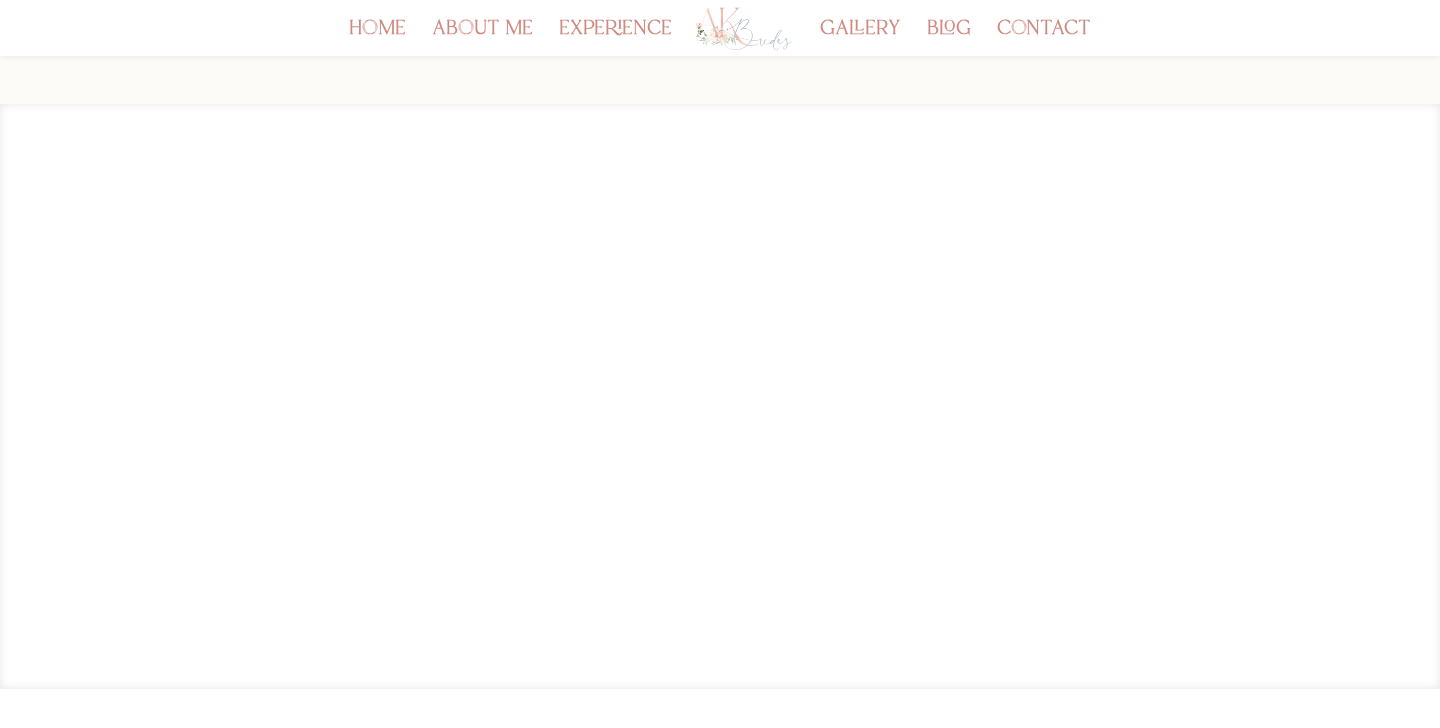 scroll, scrollTop: 198, scrollLeft: 0, axis: vertical 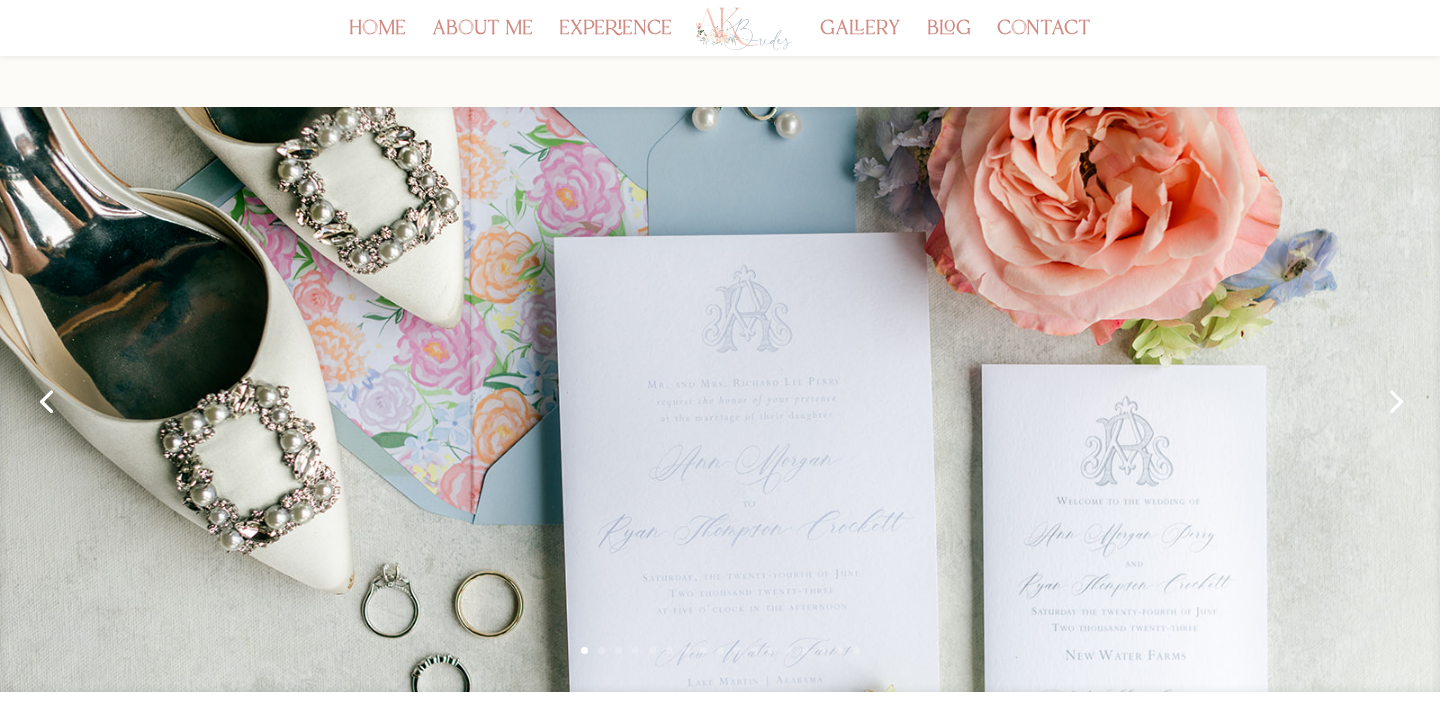 click on "Next" at bounding box center (1394, 400) 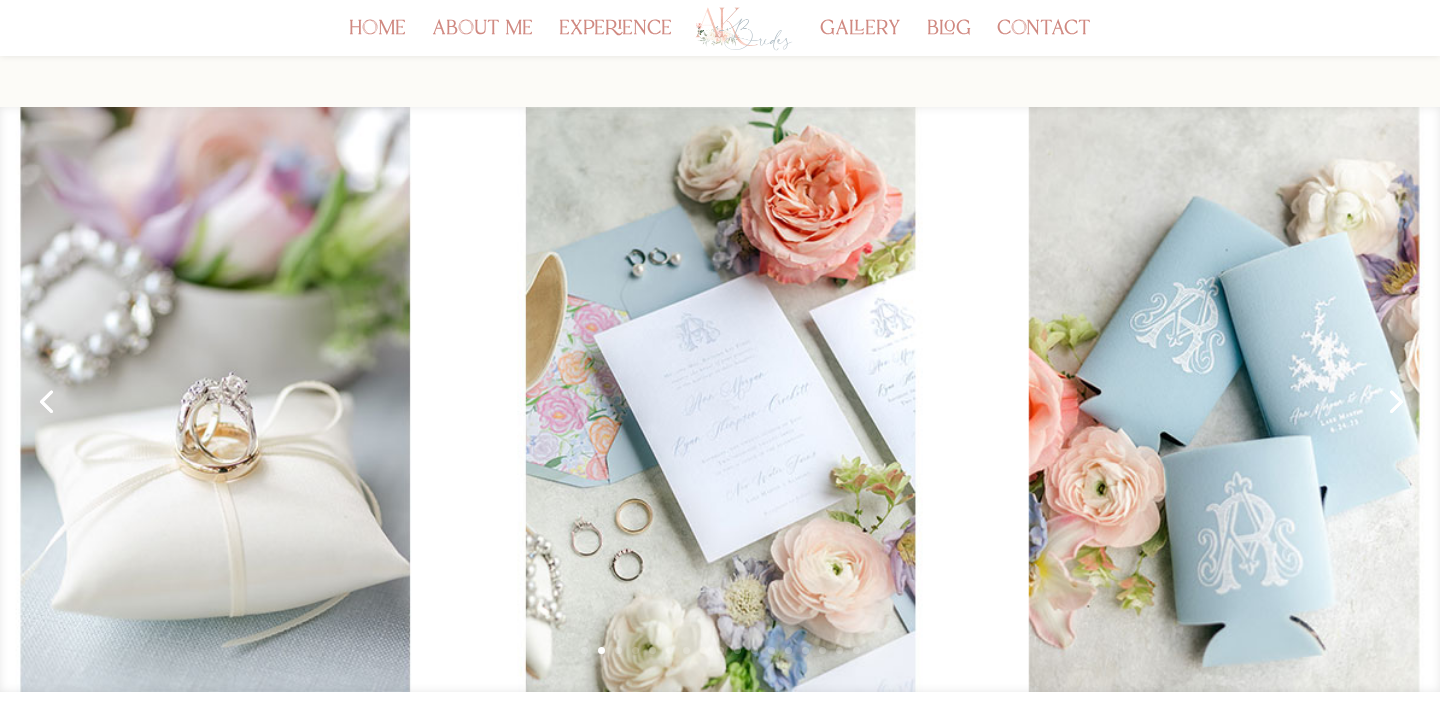click on "Next" at bounding box center (1394, 400) 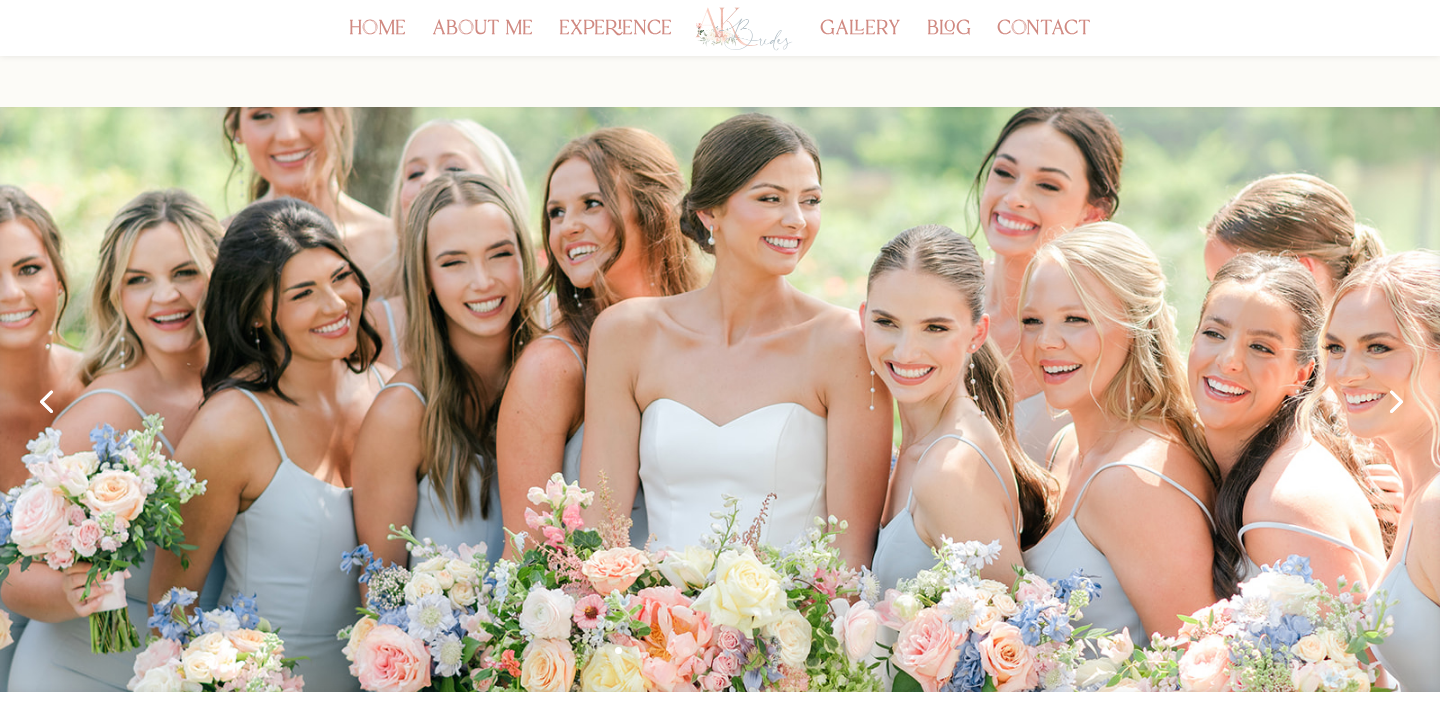 click on "Next" at bounding box center [1394, 400] 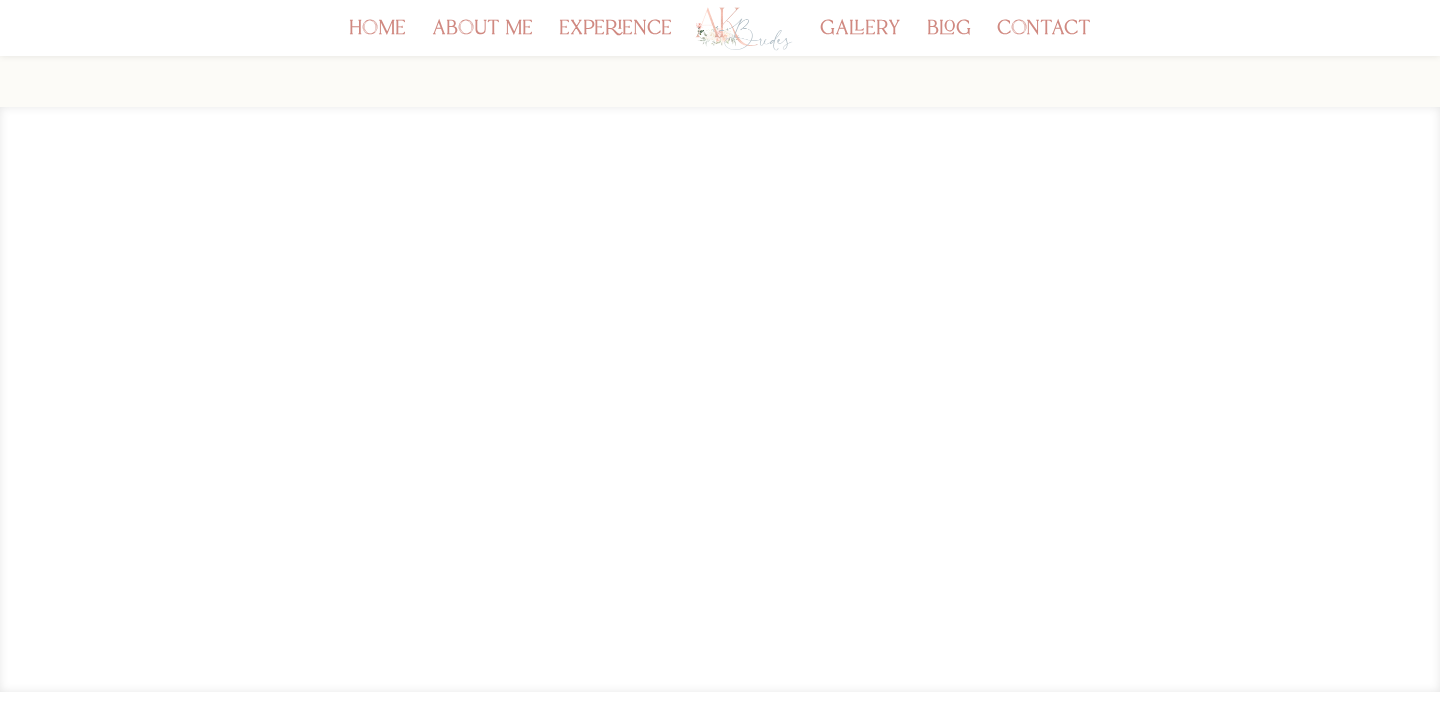 click on "Next" at bounding box center [1394, 400] 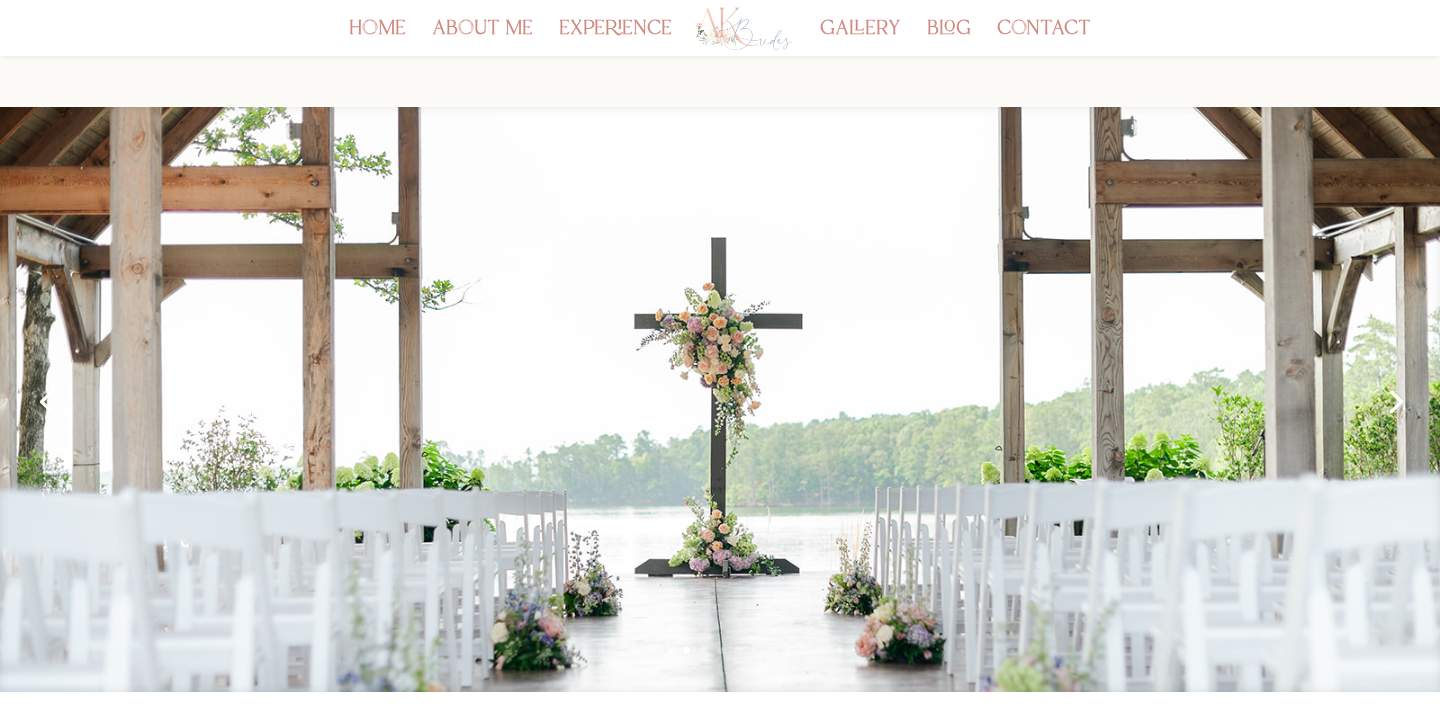 click on "Next" at bounding box center (1394, 400) 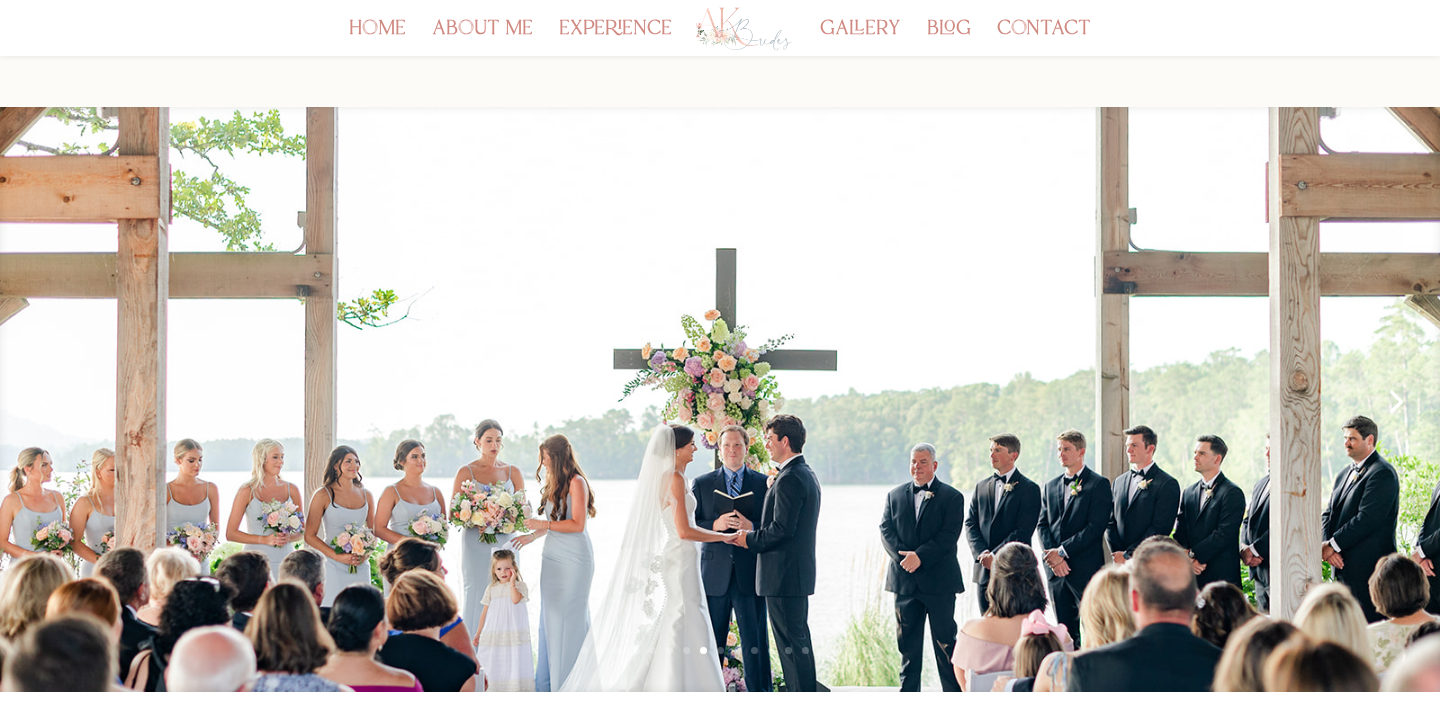 click on "Next" at bounding box center [1394, 400] 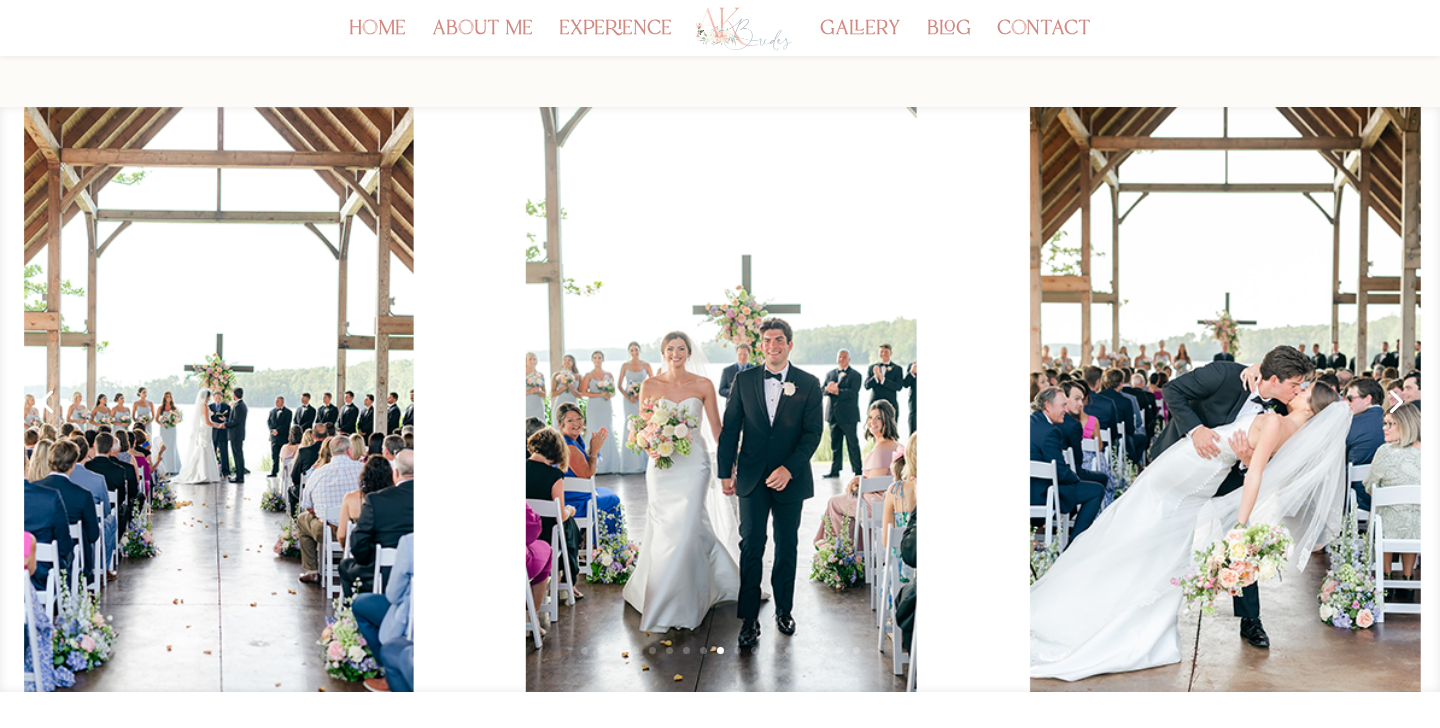 click on "Next" at bounding box center (1394, 400) 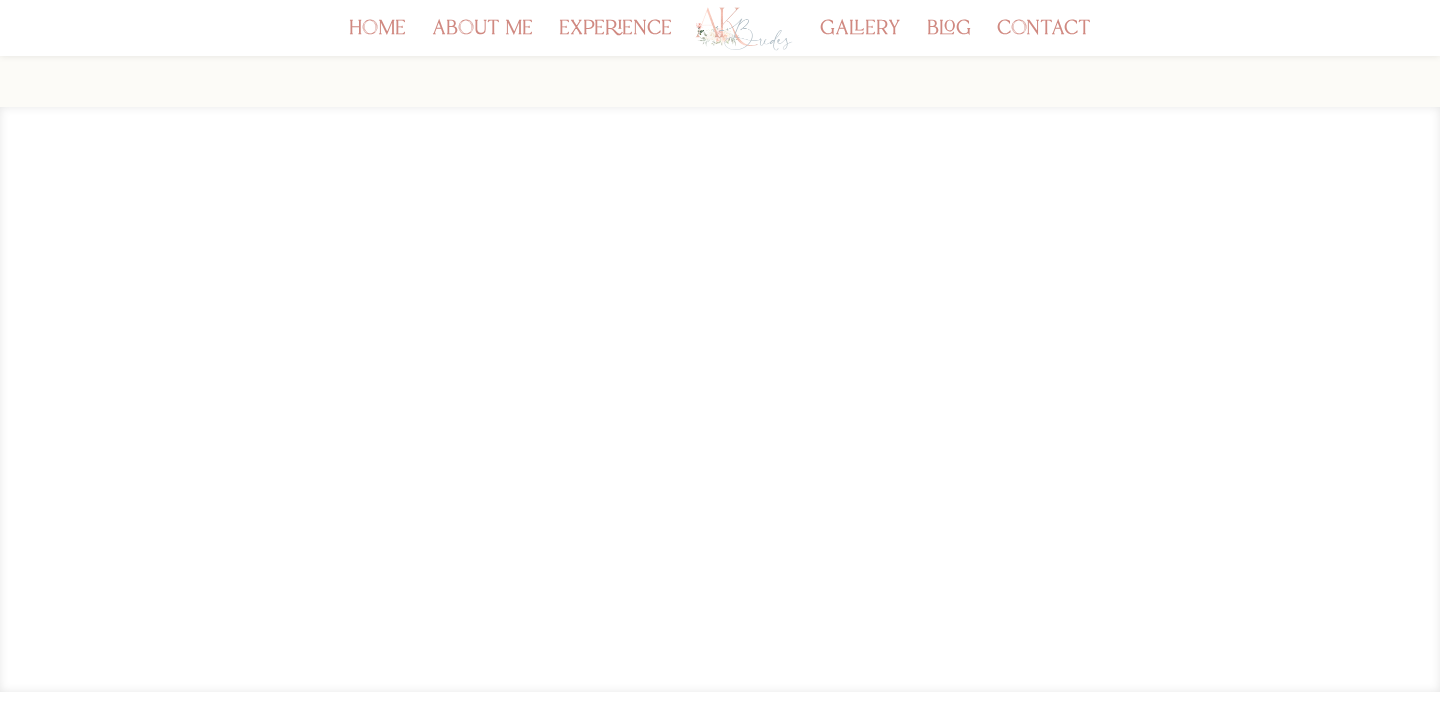 click on "Next" at bounding box center (1394, 400) 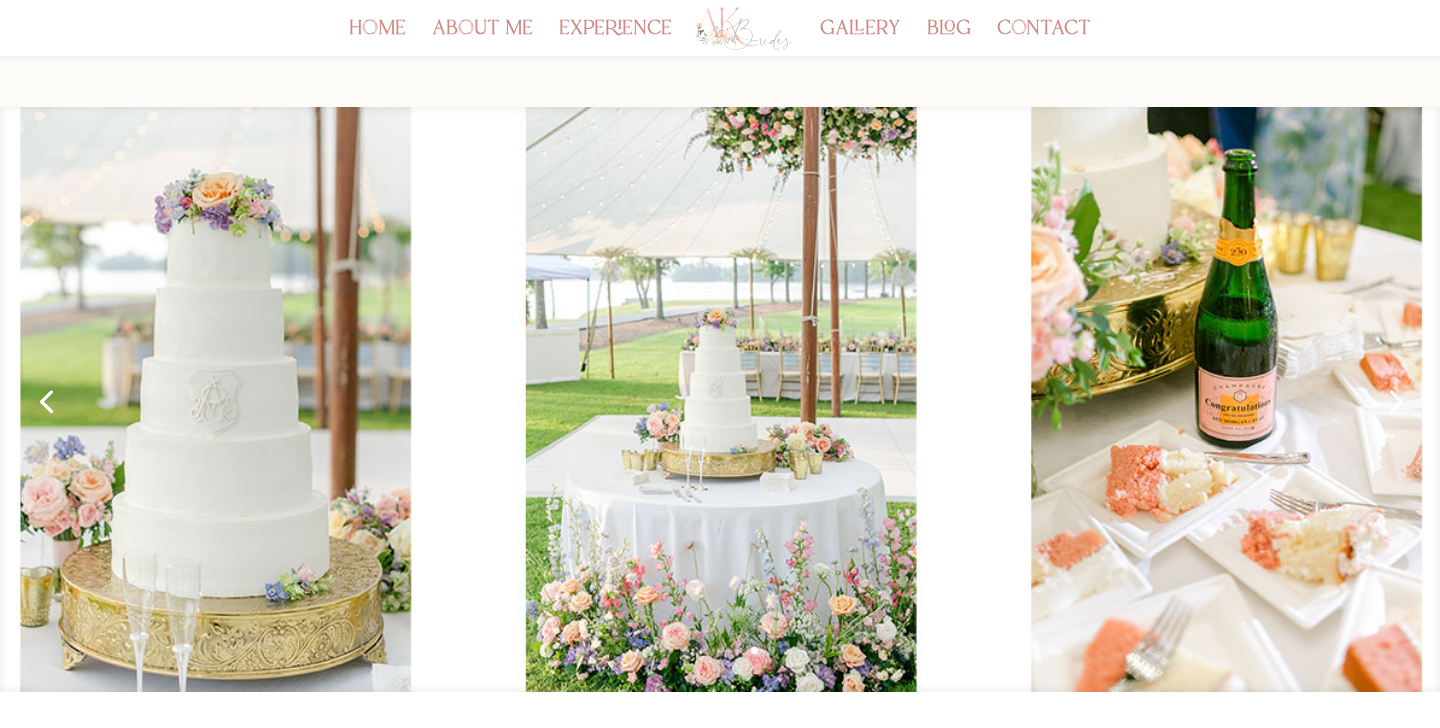 click on "Next" at bounding box center [1394, 400] 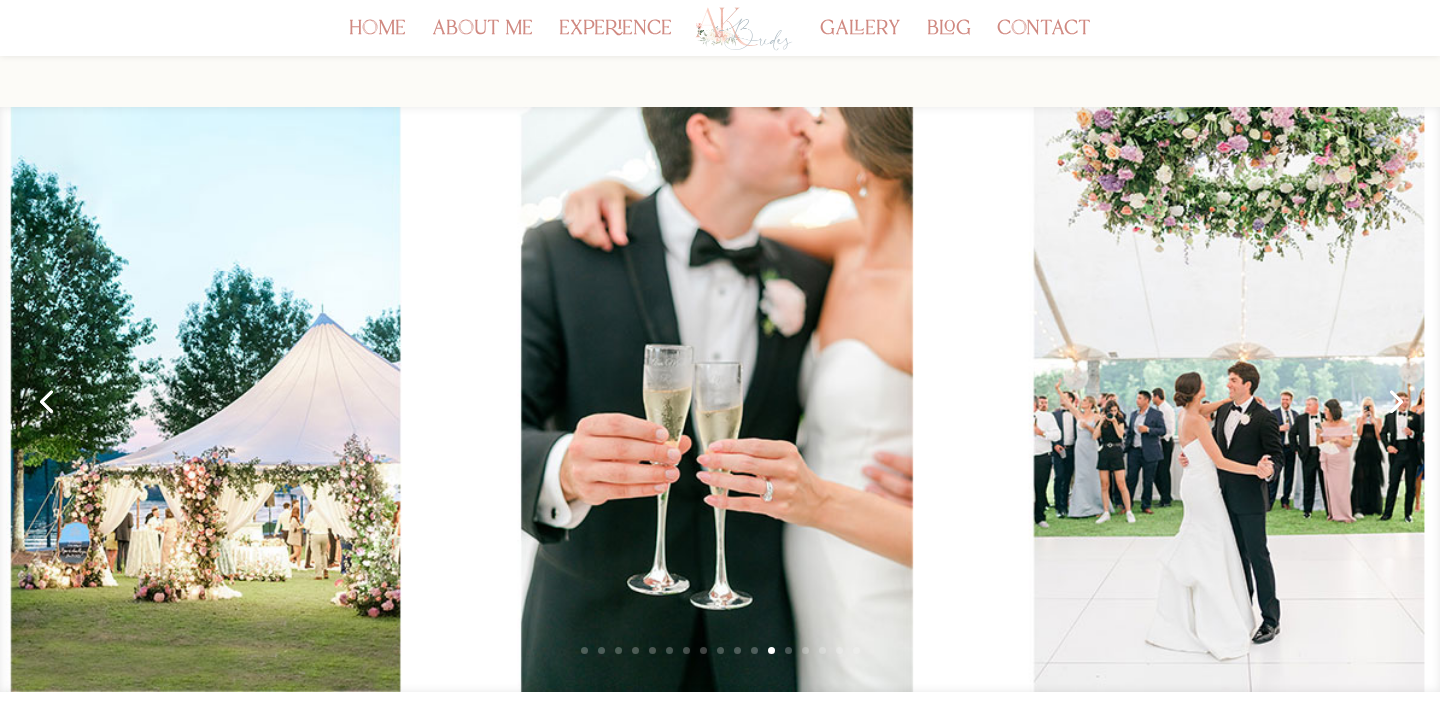 click on "Next" at bounding box center [1394, 400] 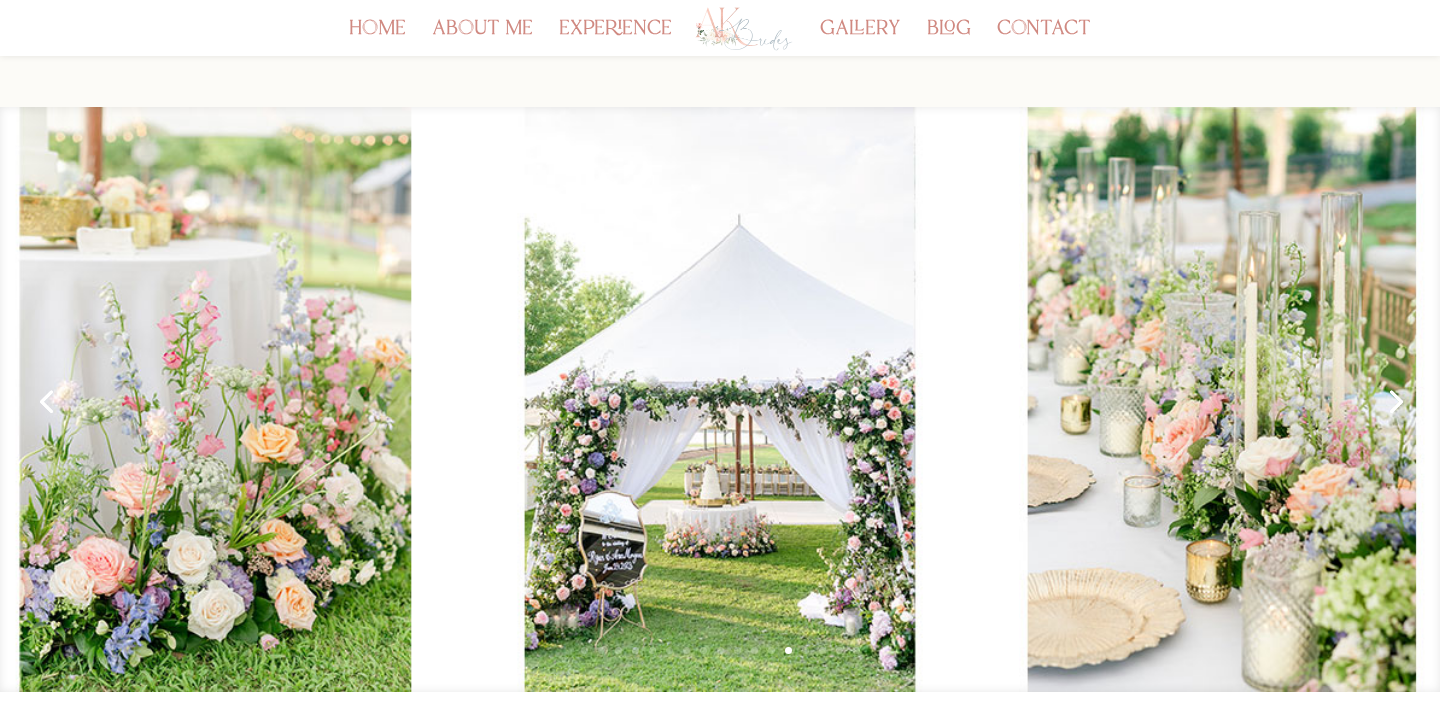 click on "Next" at bounding box center [1394, 400] 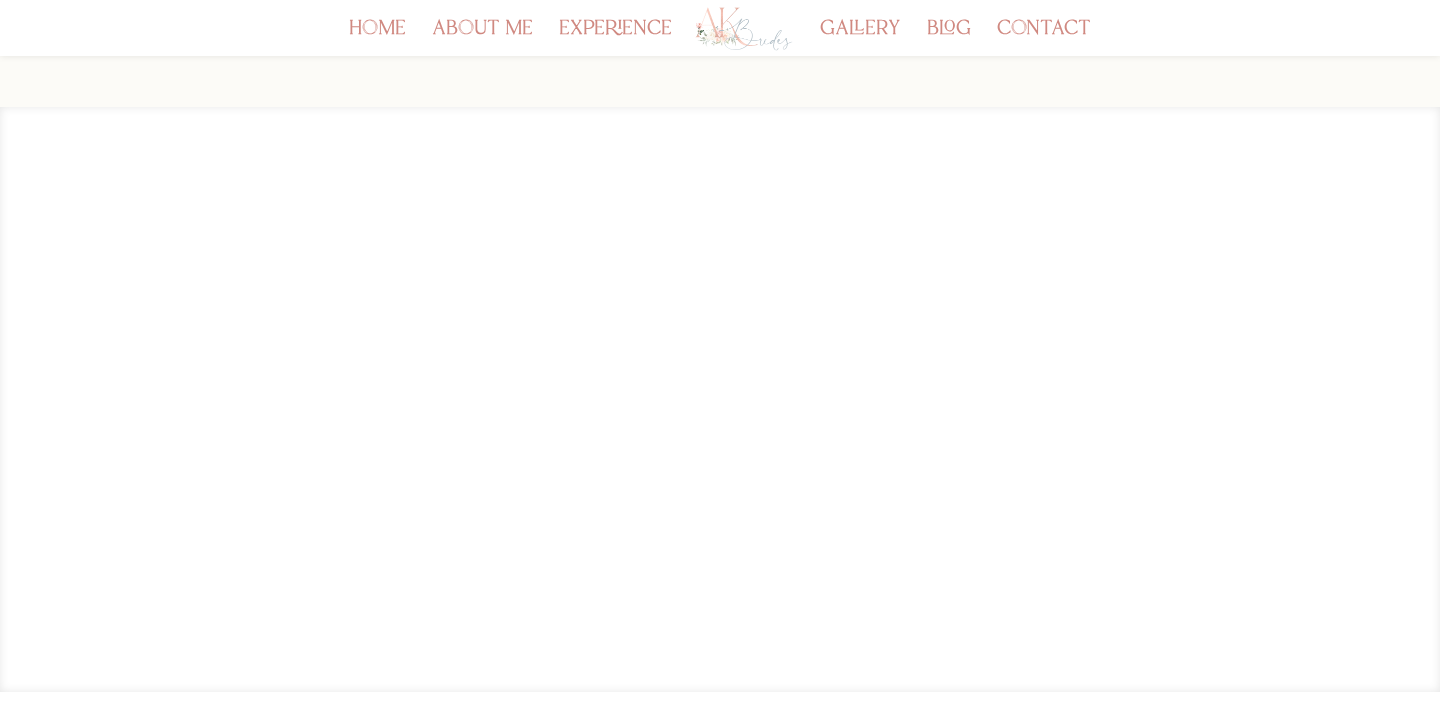 click on "Next" at bounding box center [1394, 400] 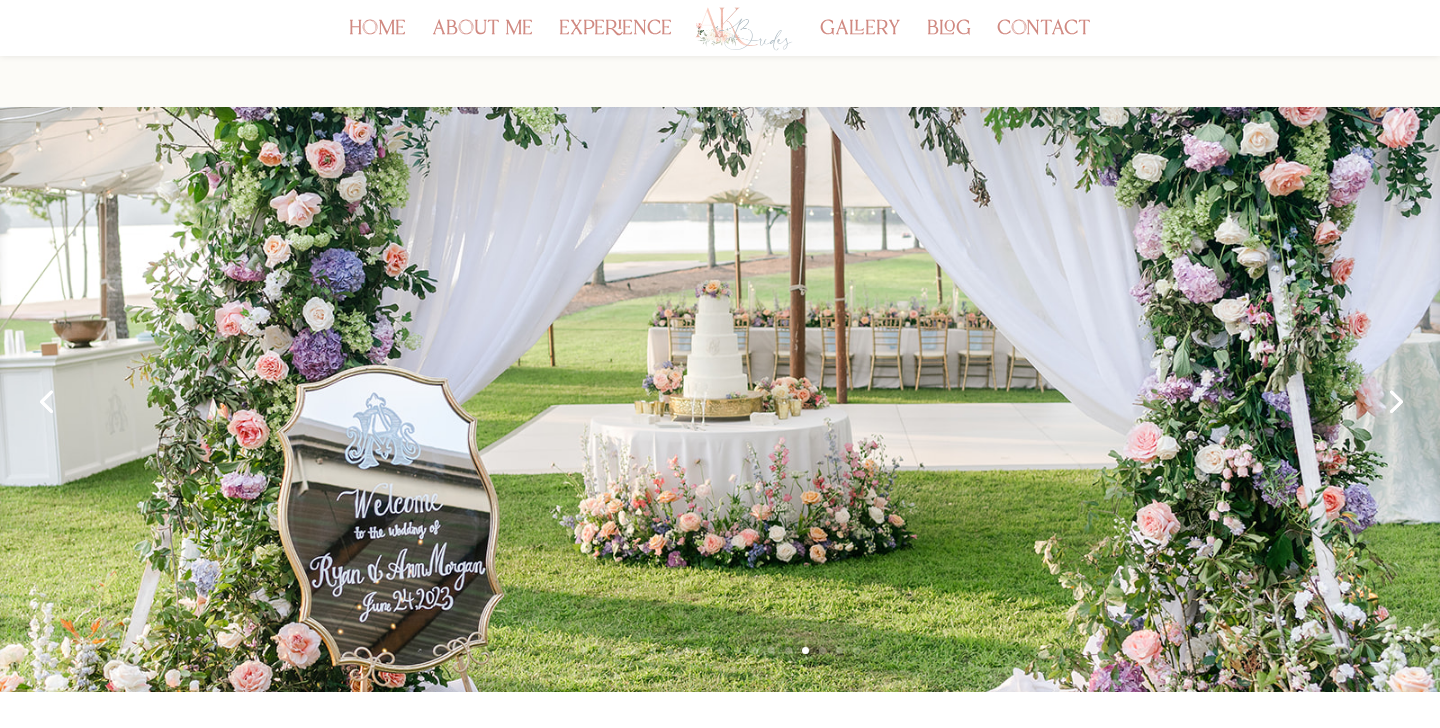 click on "Next" at bounding box center [1394, 400] 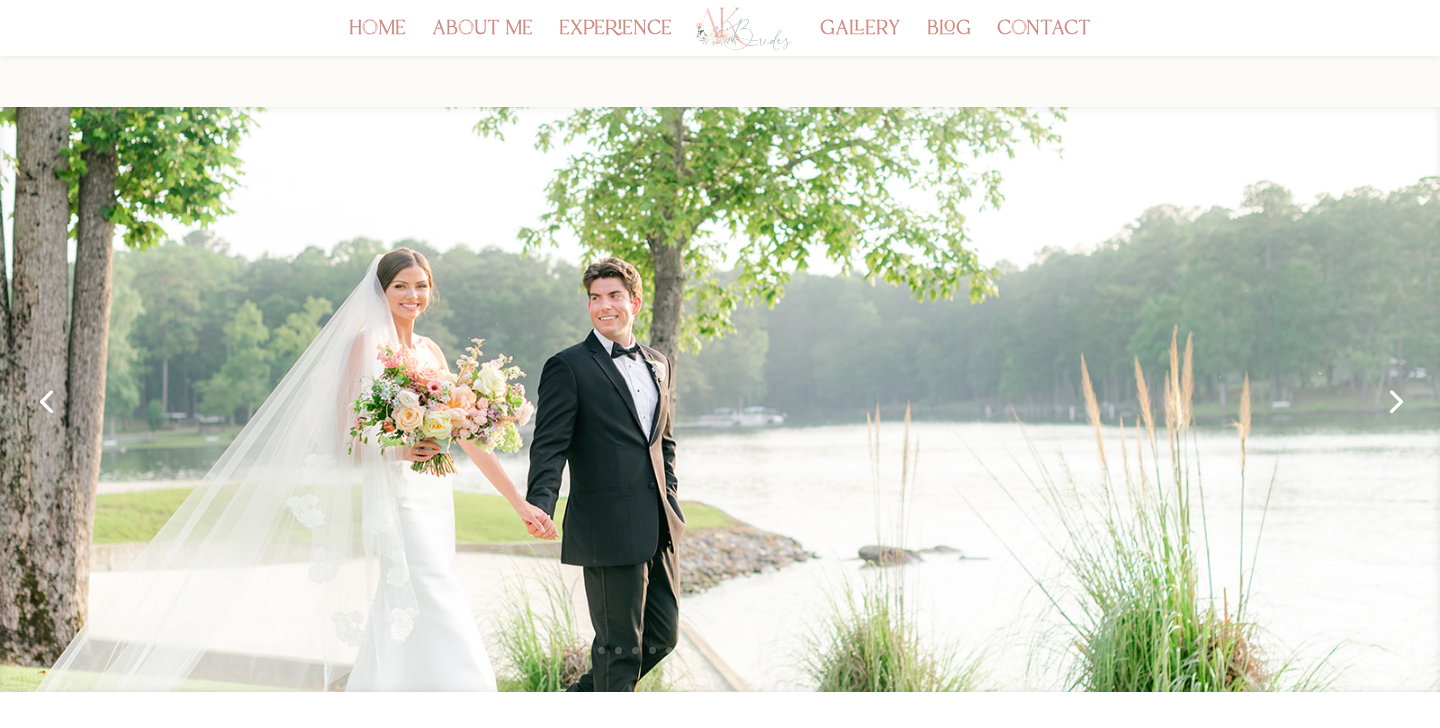 click on "Next" at bounding box center (1394, 400) 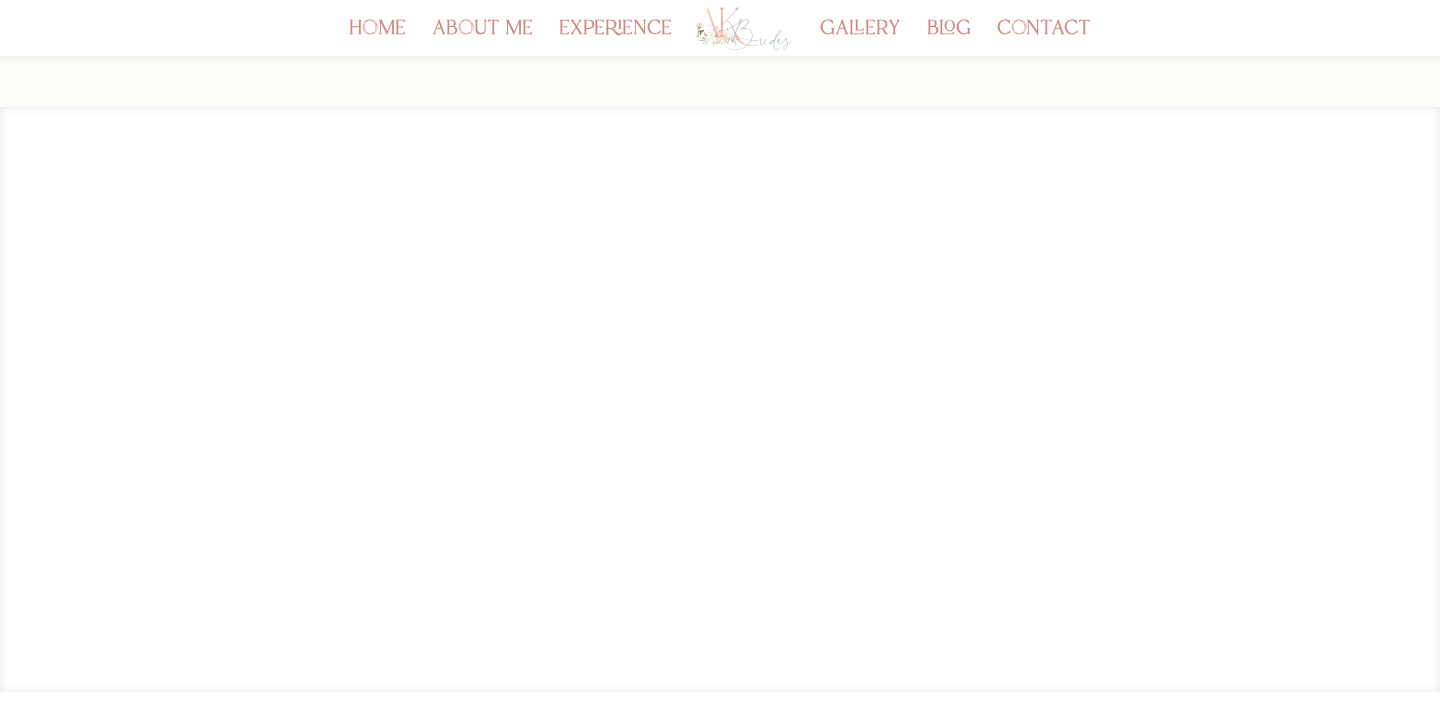 click on "Next" at bounding box center [1394, 400] 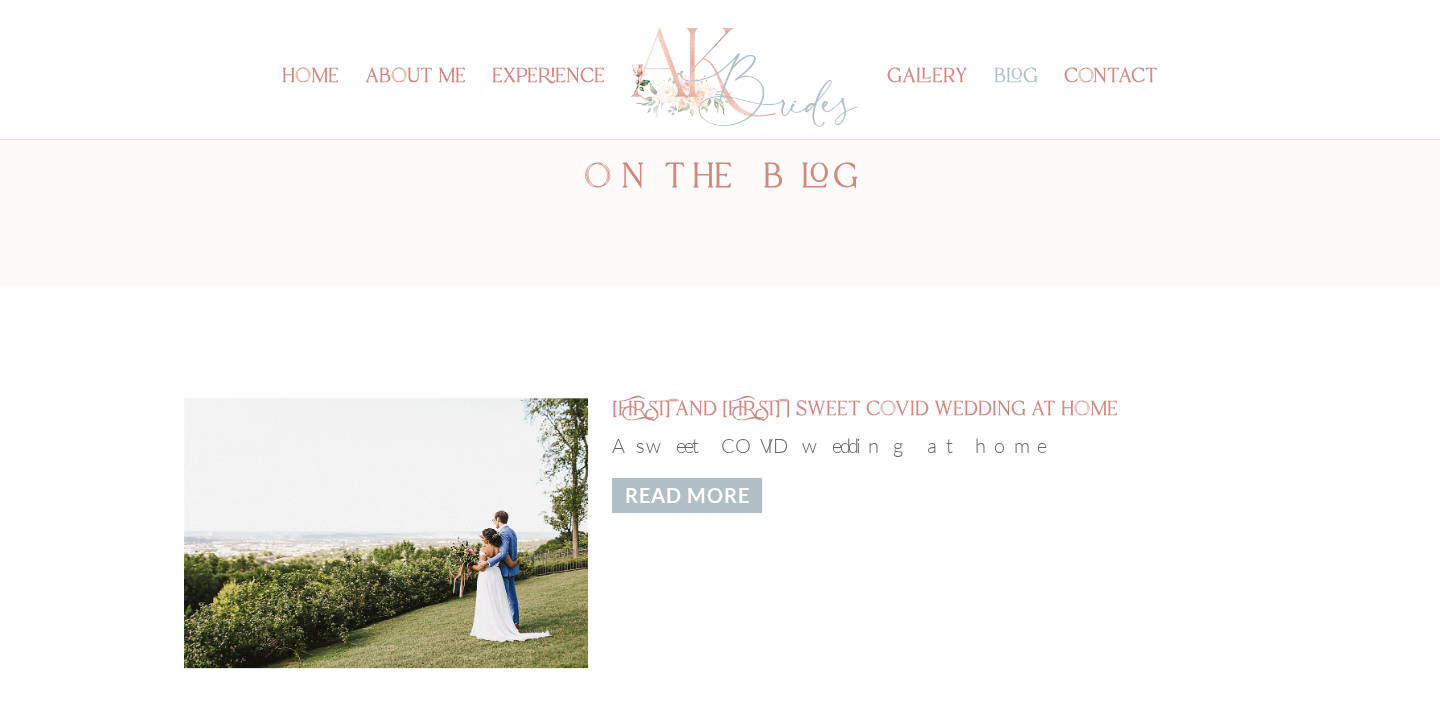 click on "home
about me
experience
gallery
blog
contact
Select Page
home
about me
experience
gallery
blog
contact" at bounding box center [720, 69] 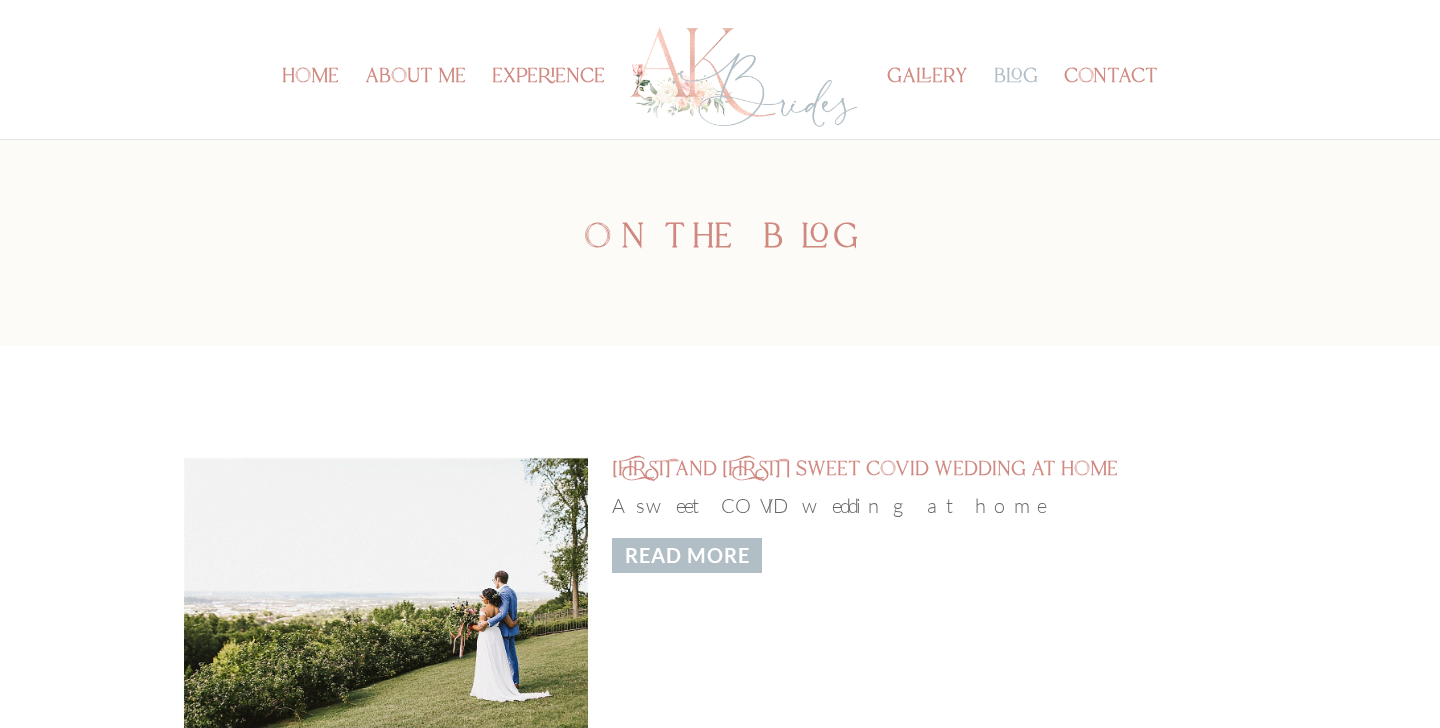 scroll, scrollTop: 0, scrollLeft: 0, axis: both 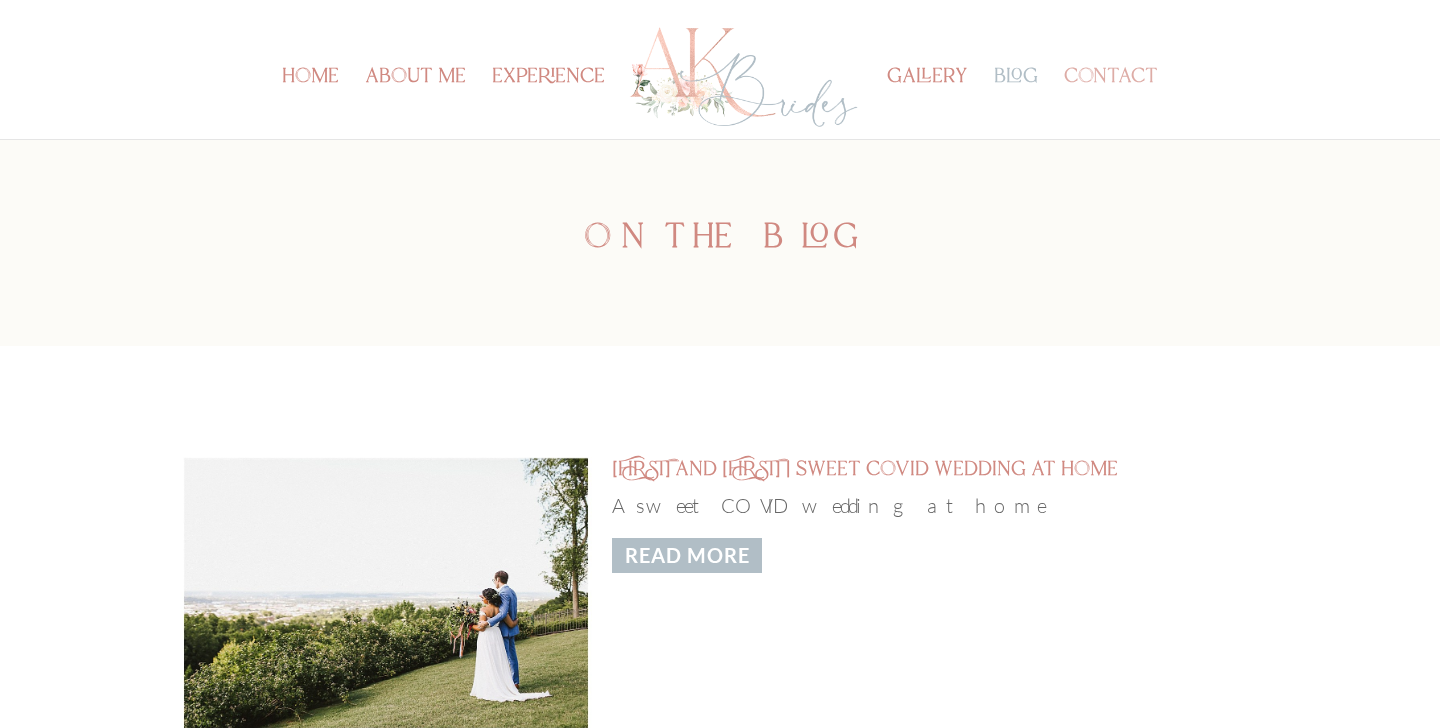 click on "contact" at bounding box center [1111, 104] 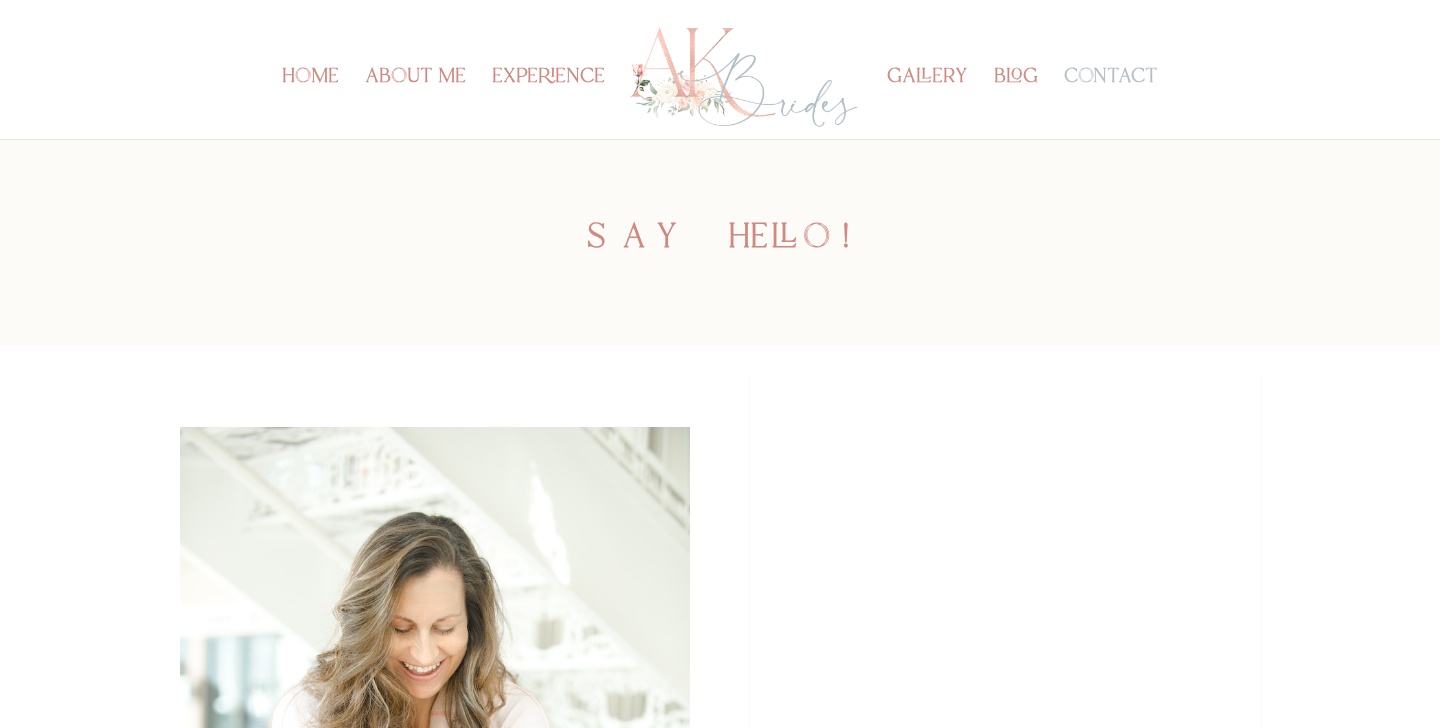 scroll, scrollTop: 0, scrollLeft: 0, axis: both 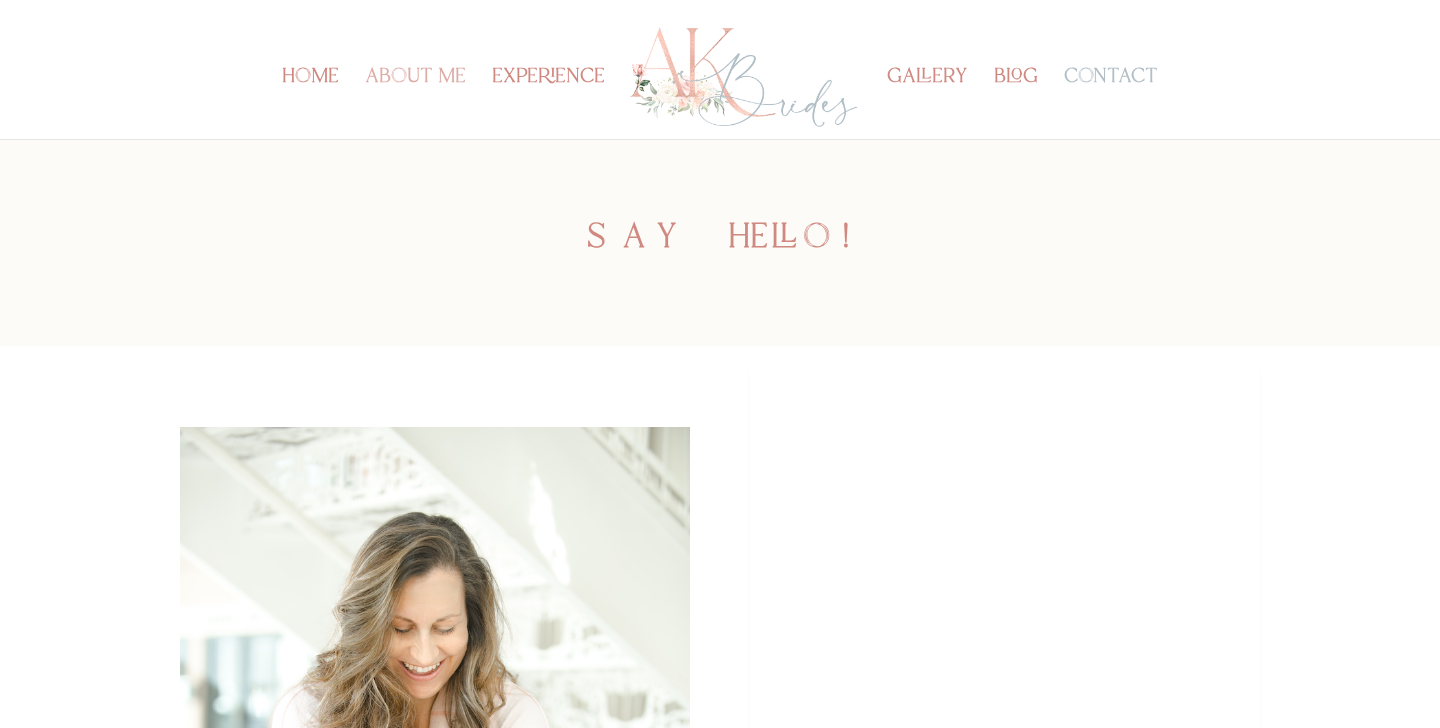 click on "about me" at bounding box center [415, 104] 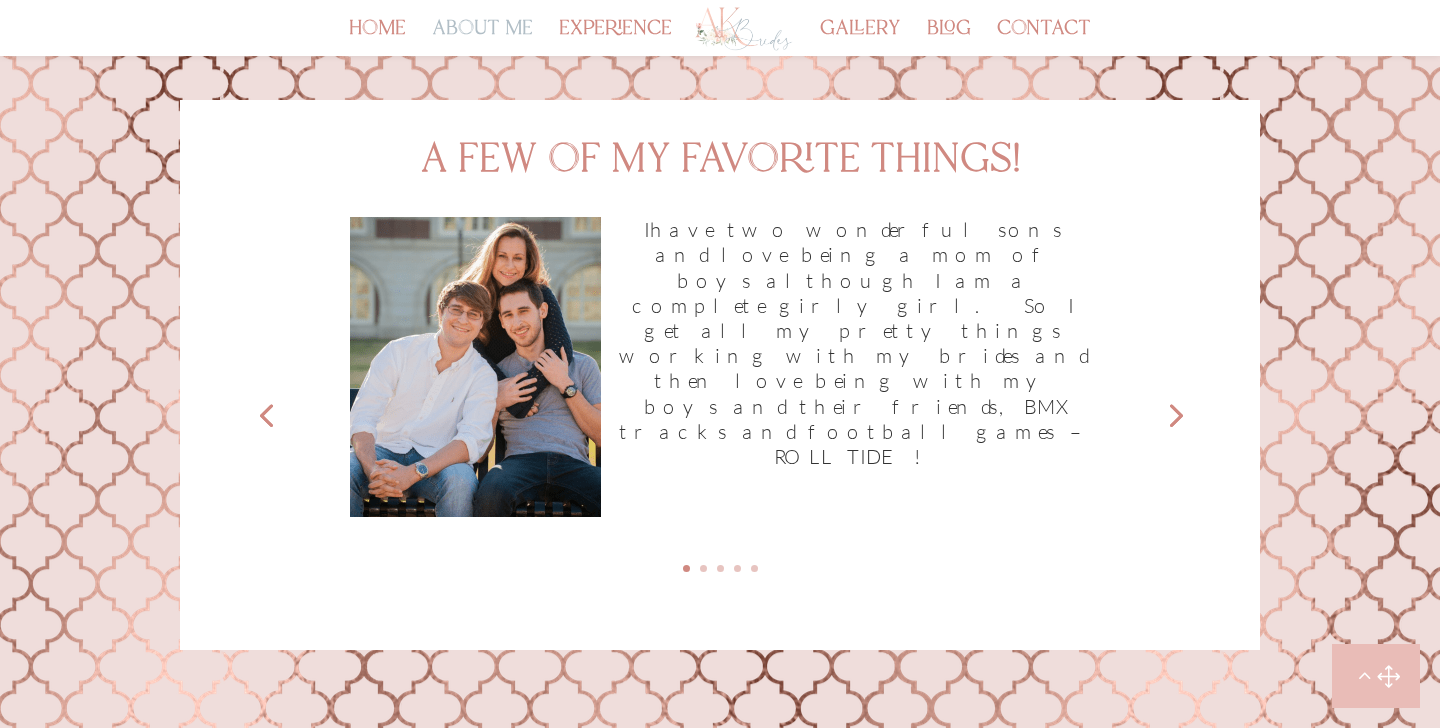 scroll, scrollTop: 2061, scrollLeft: 0, axis: vertical 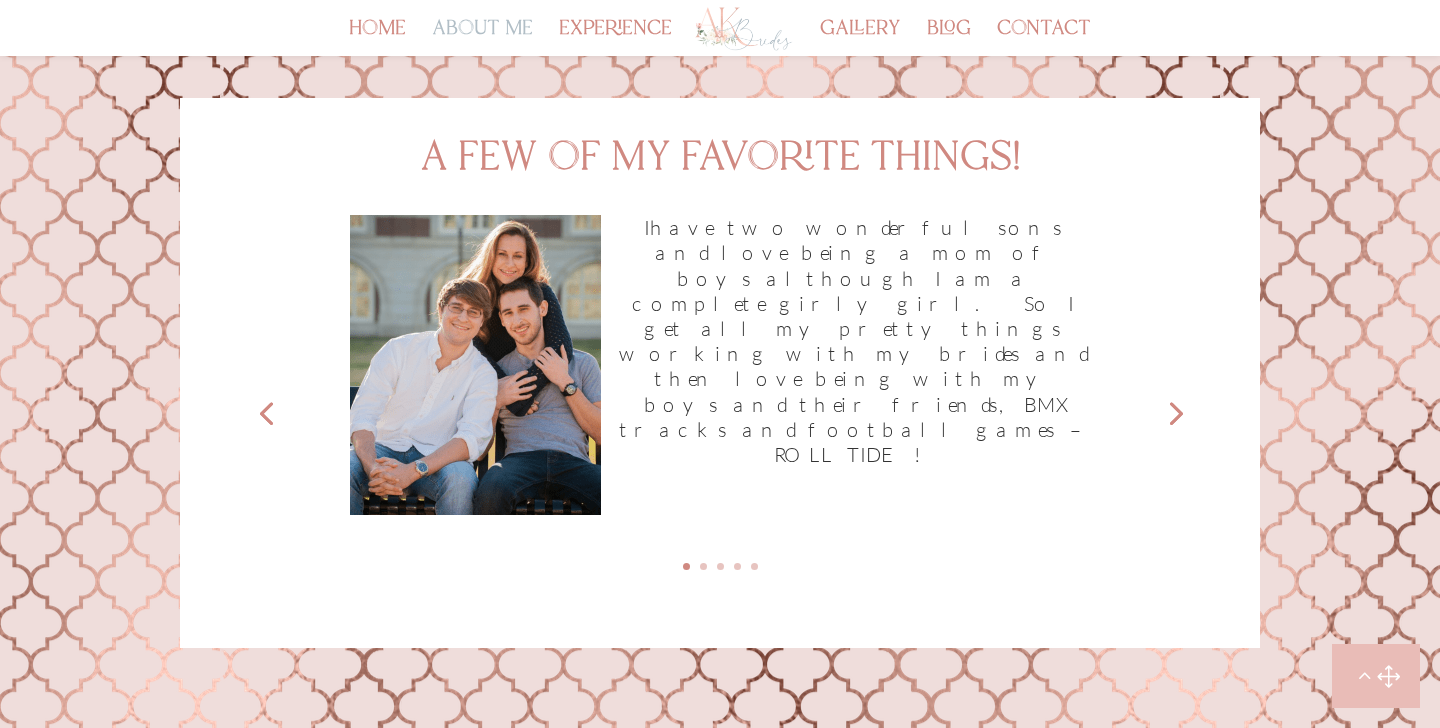 click on "Next" at bounding box center [1174, 412] 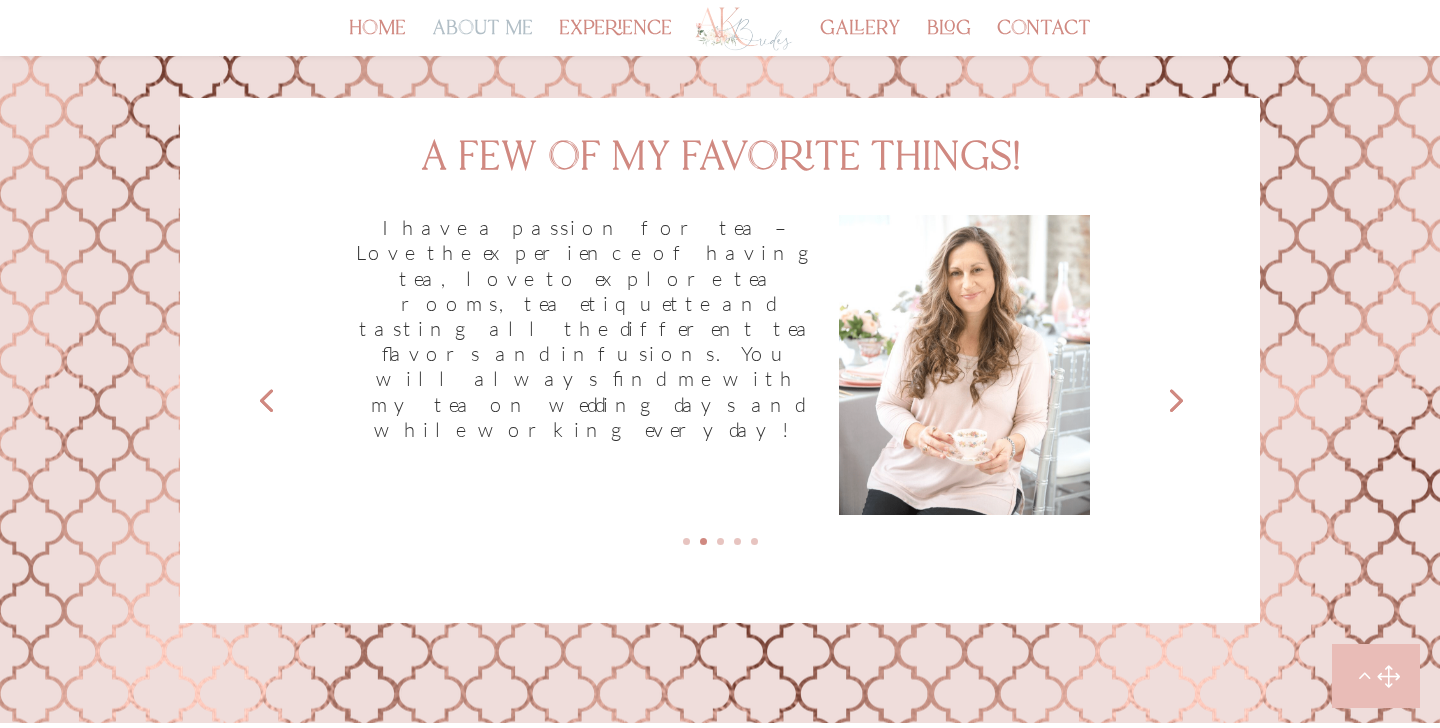 click on "Next" at bounding box center [1174, 399] 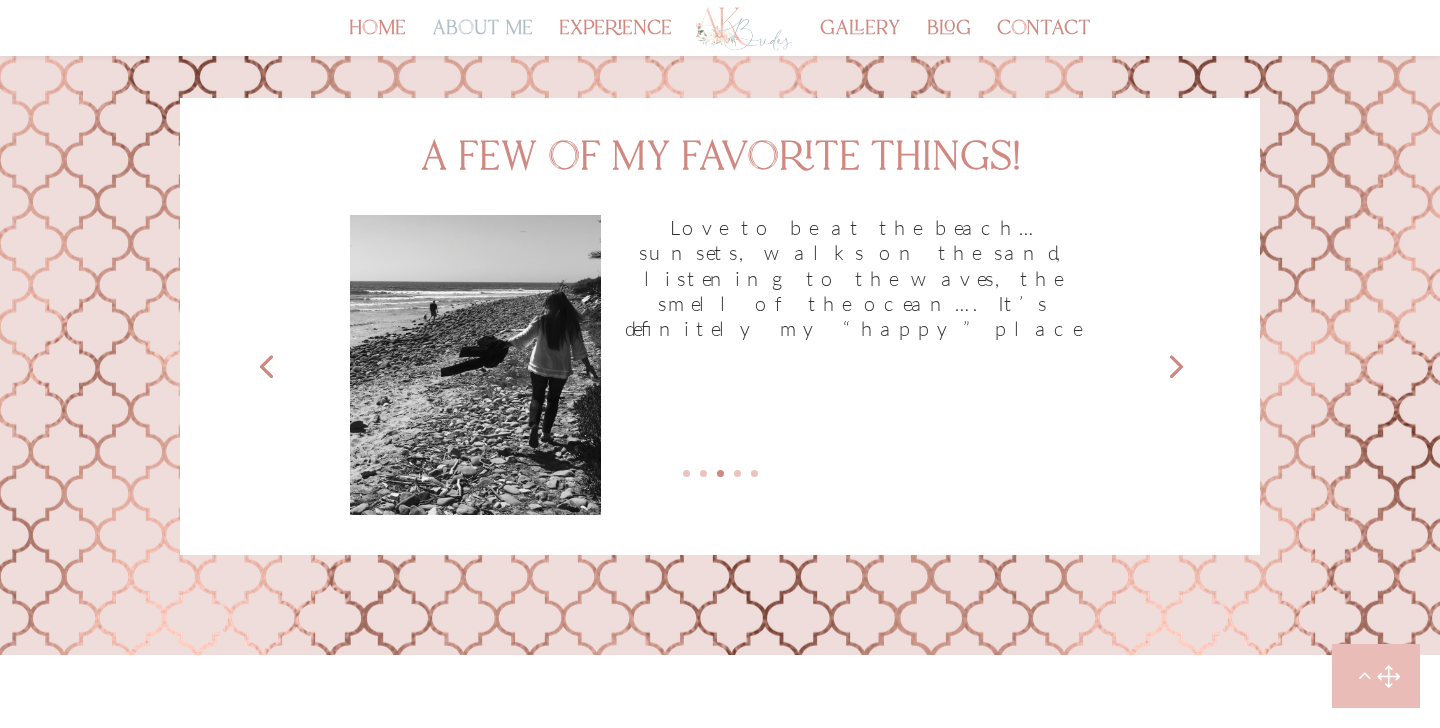 click on "Next" at bounding box center (1174, 365) 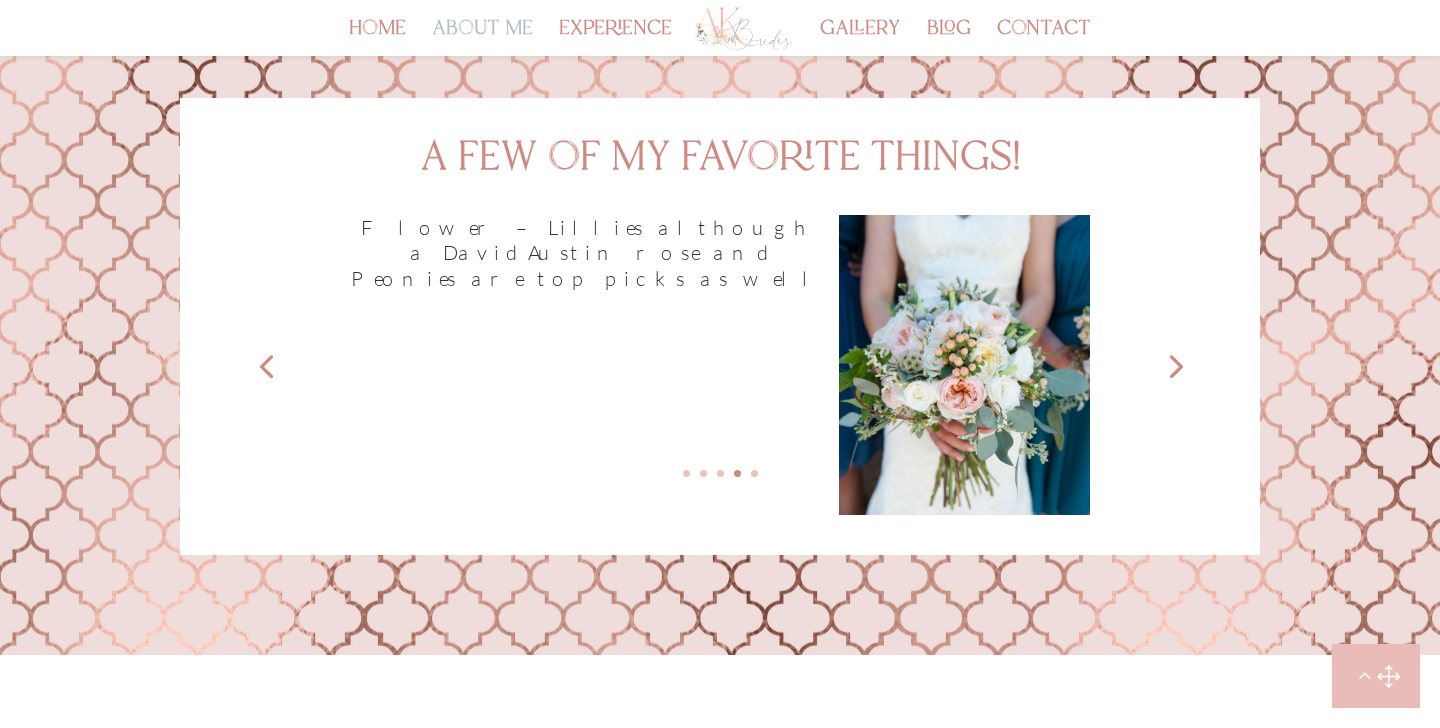 click on "Next" at bounding box center (1174, 365) 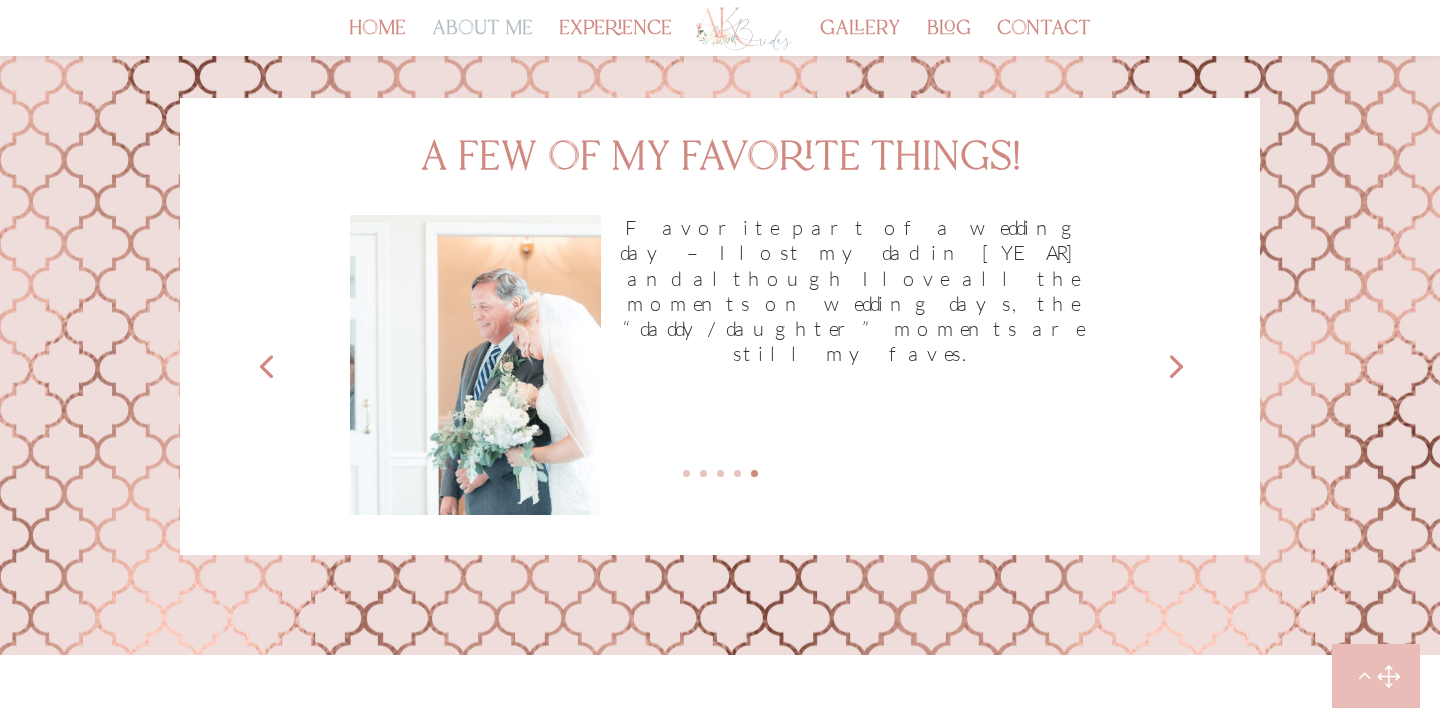 click on "Next" at bounding box center (1174, 365) 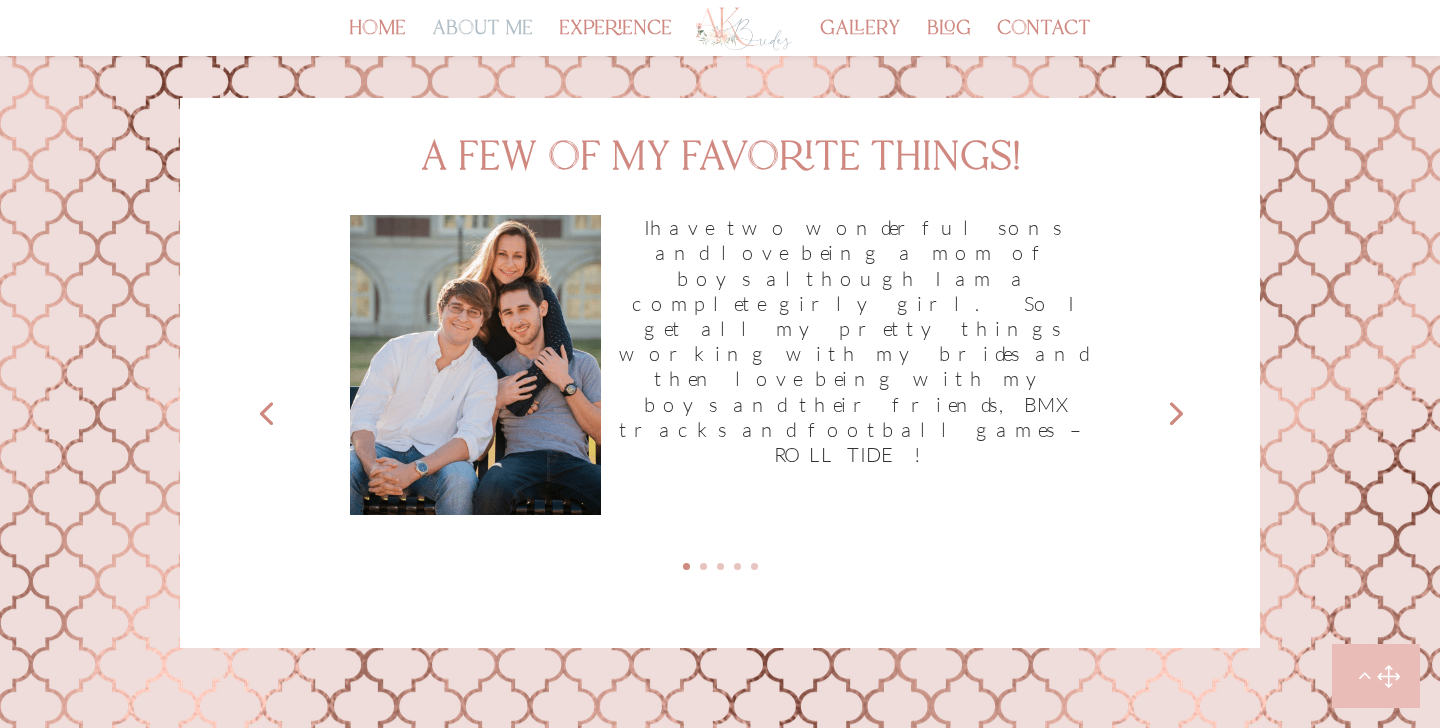 click on "Next" at bounding box center [1174, 412] 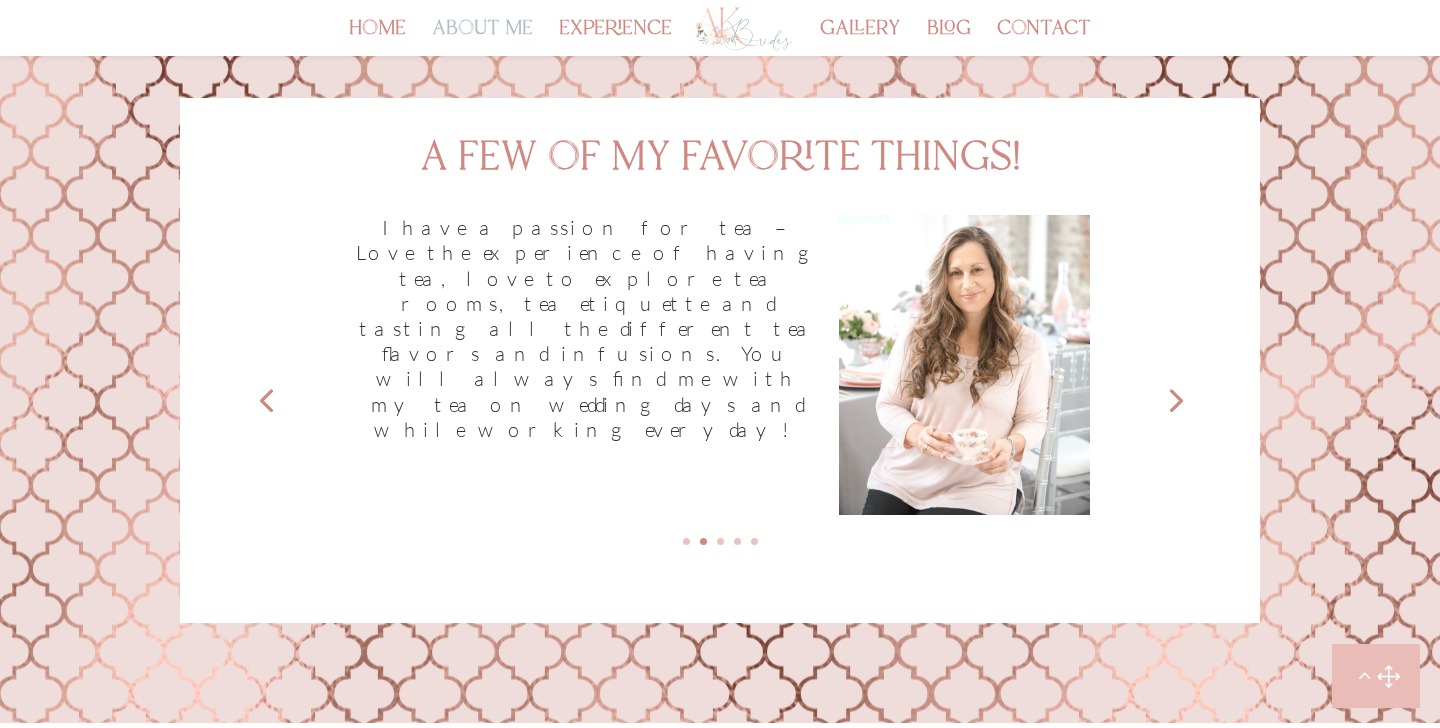 click on "Previous" at bounding box center [266, 399] 